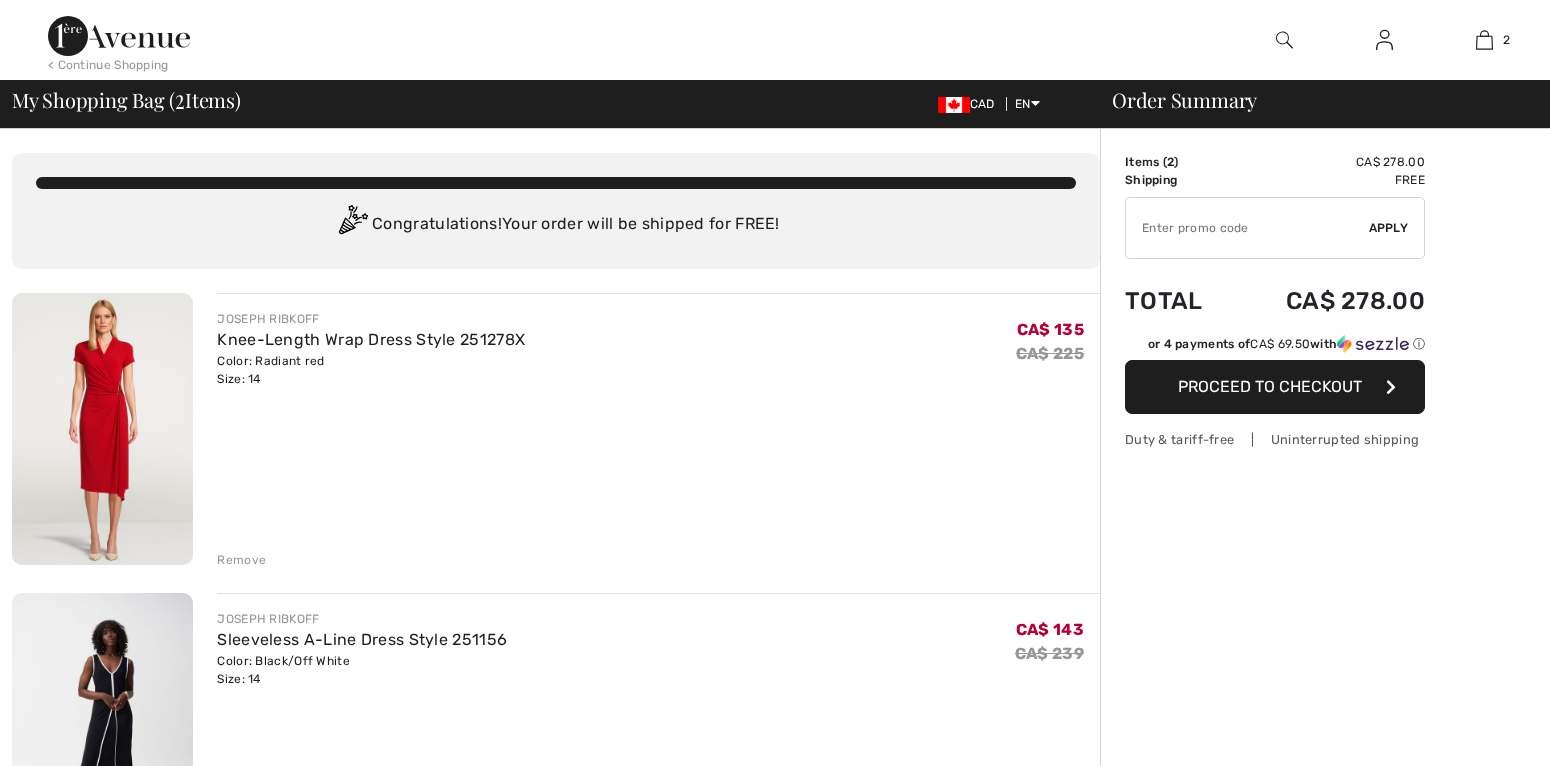 scroll, scrollTop: 0, scrollLeft: 0, axis: both 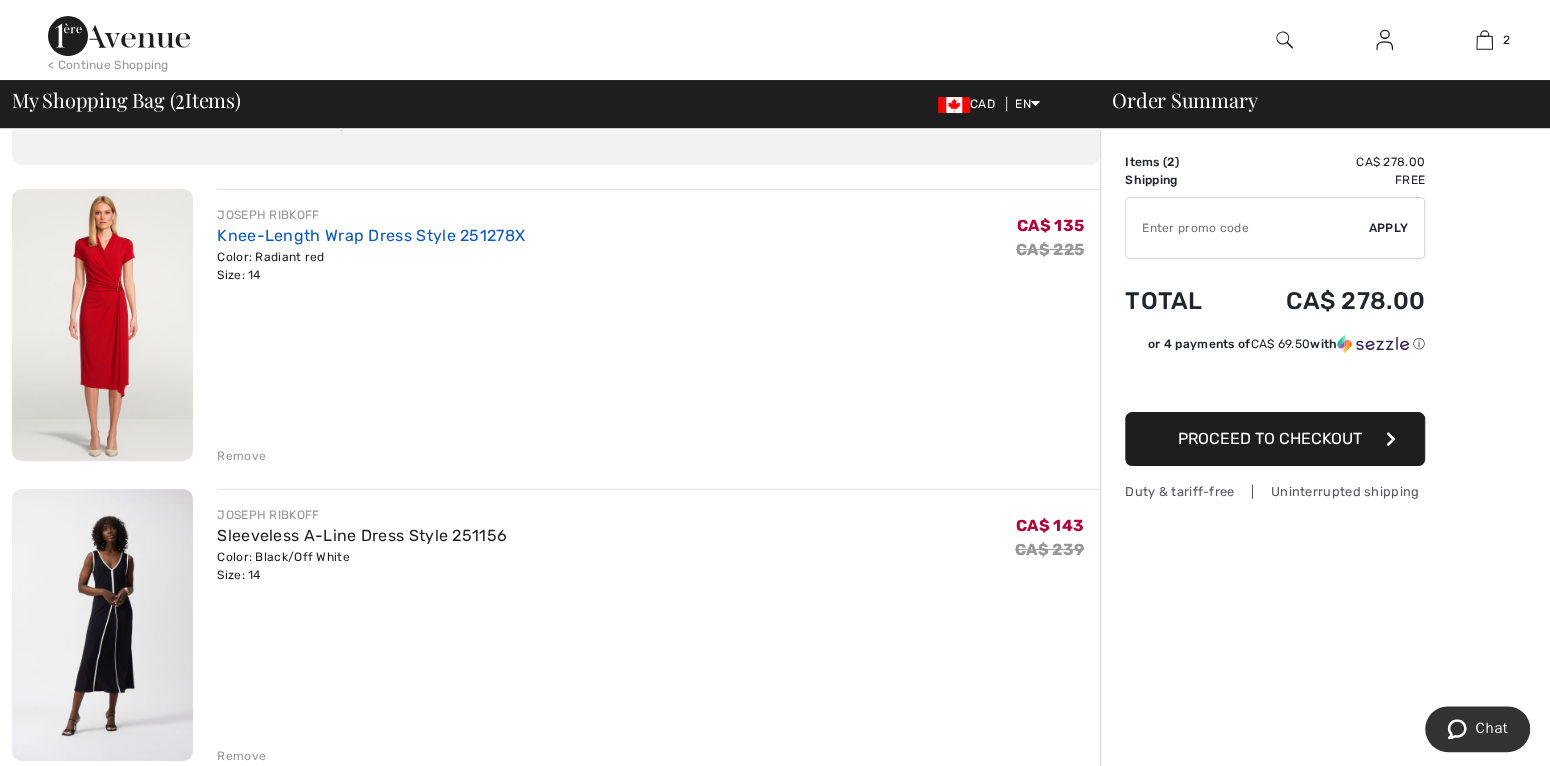 click on "Knee-Length Wrap Dress Style 251278X" at bounding box center [371, 235] 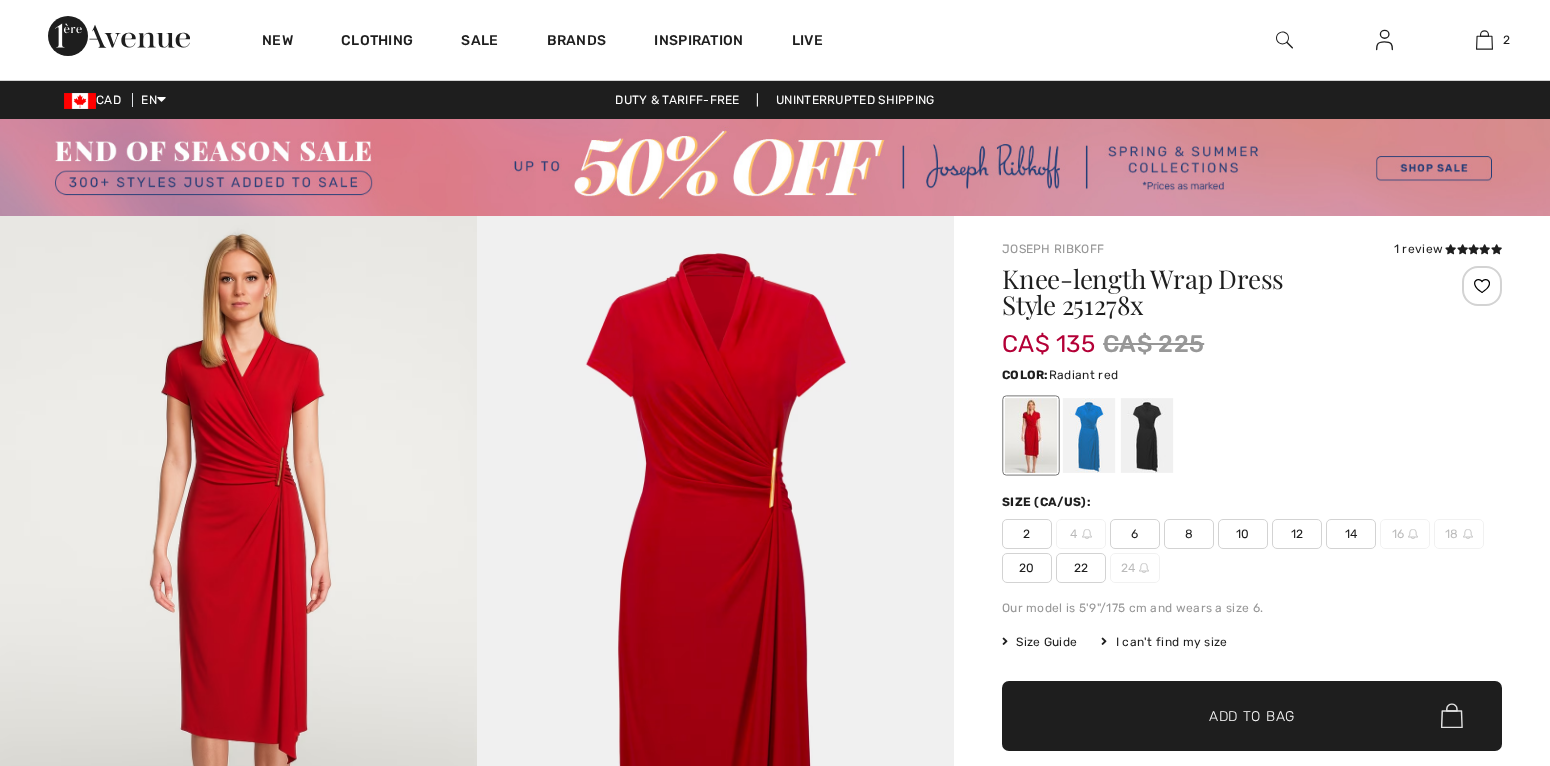scroll, scrollTop: 0, scrollLeft: 0, axis: both 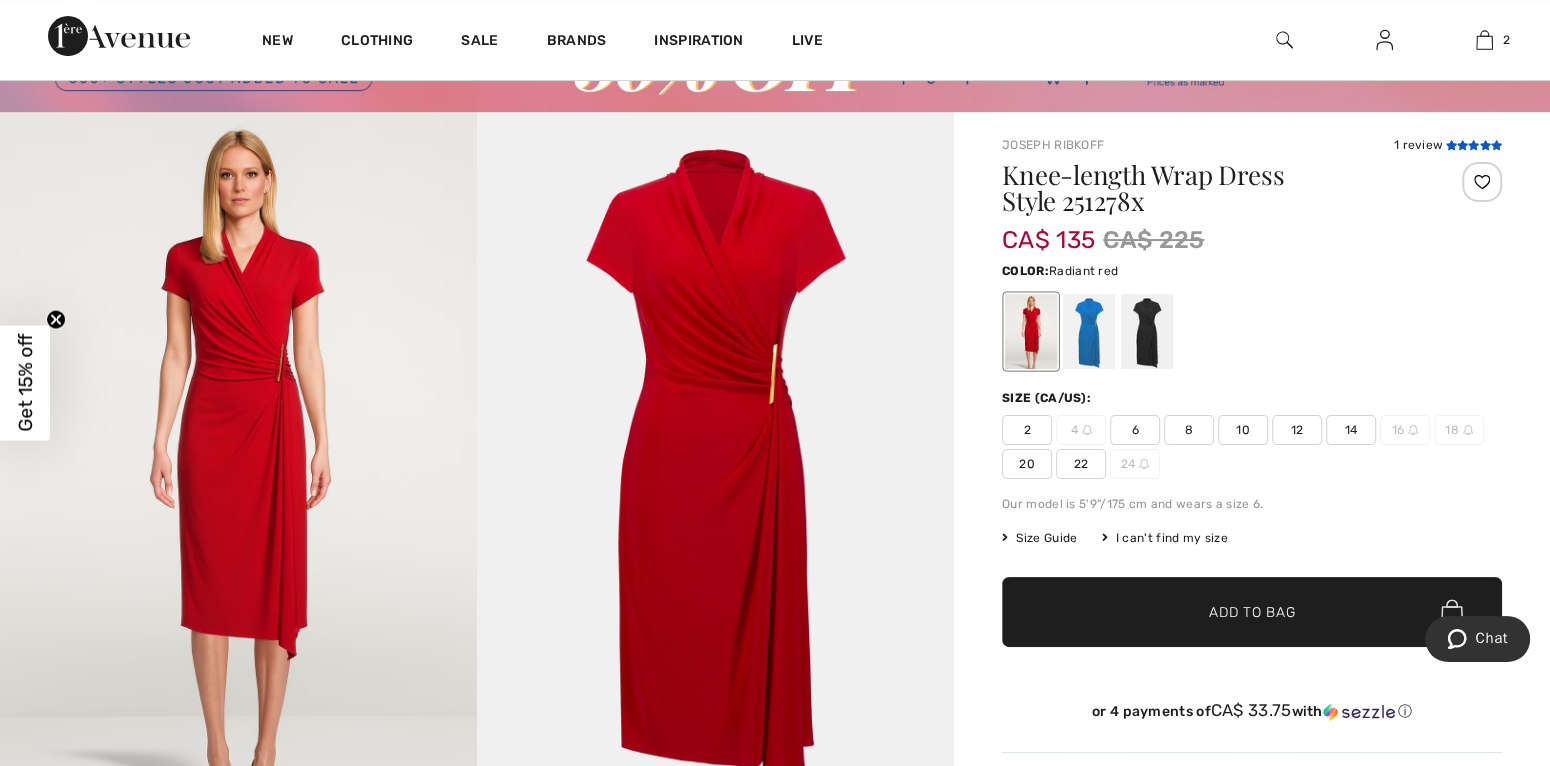 click at bounding box center [1450, 145] 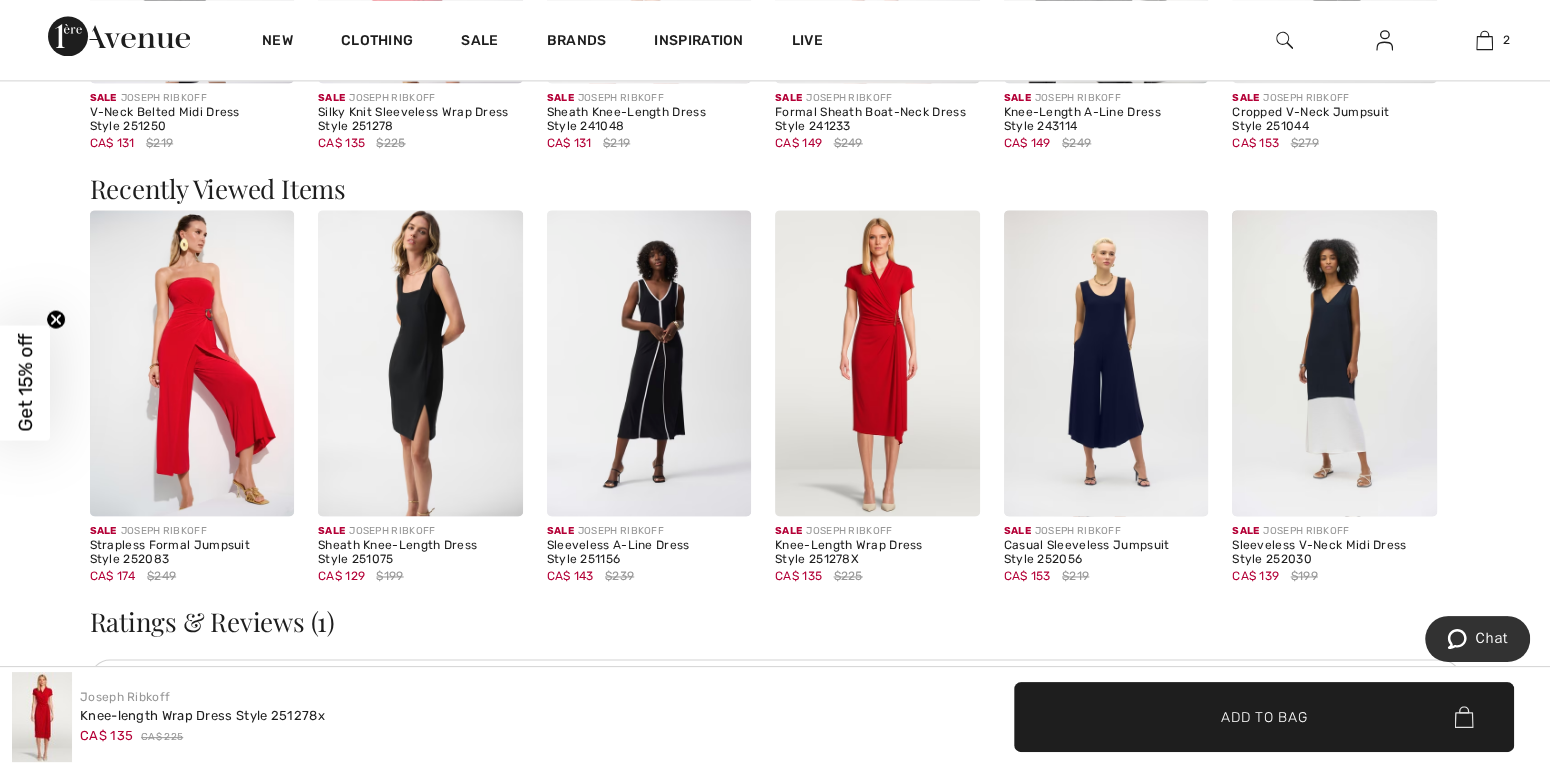 scroll, scrollTop: 2678, scrollLeft: 0, axis: vertical 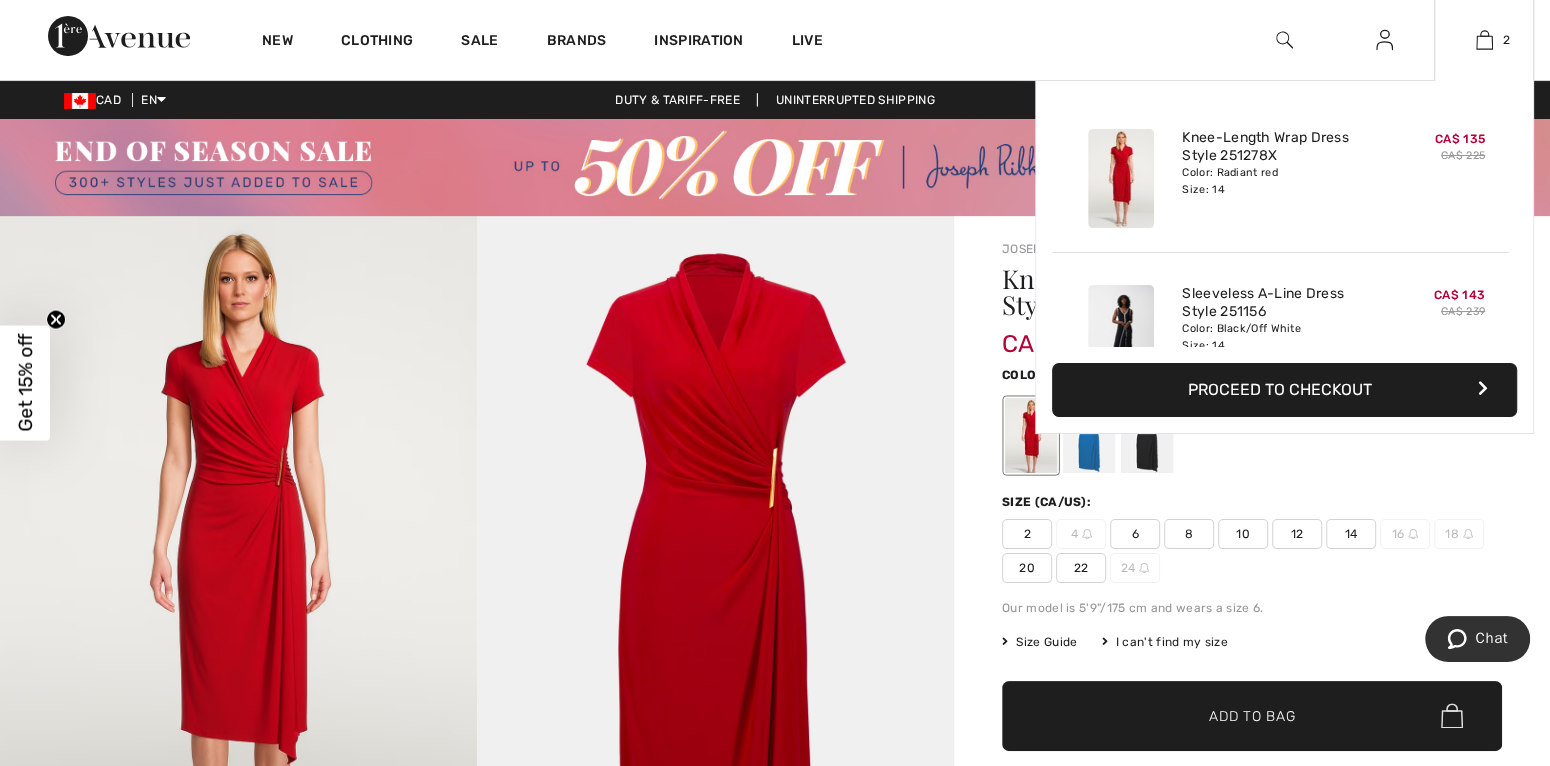 click on "Proceed to Checkout" at bounding box center (1284, 390) 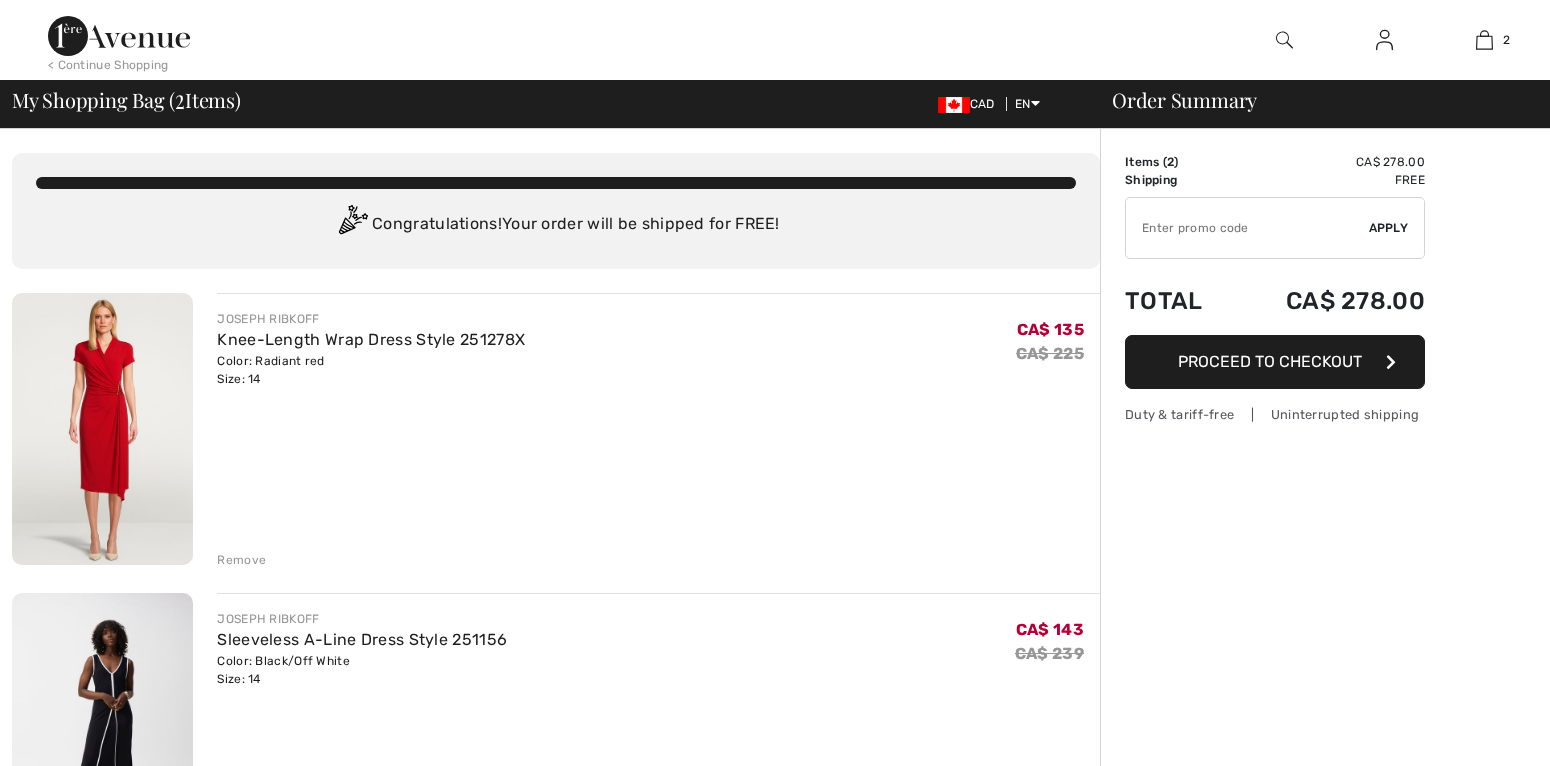 scroll, scrollTop: 0, scrollLeft: 0, axis: both 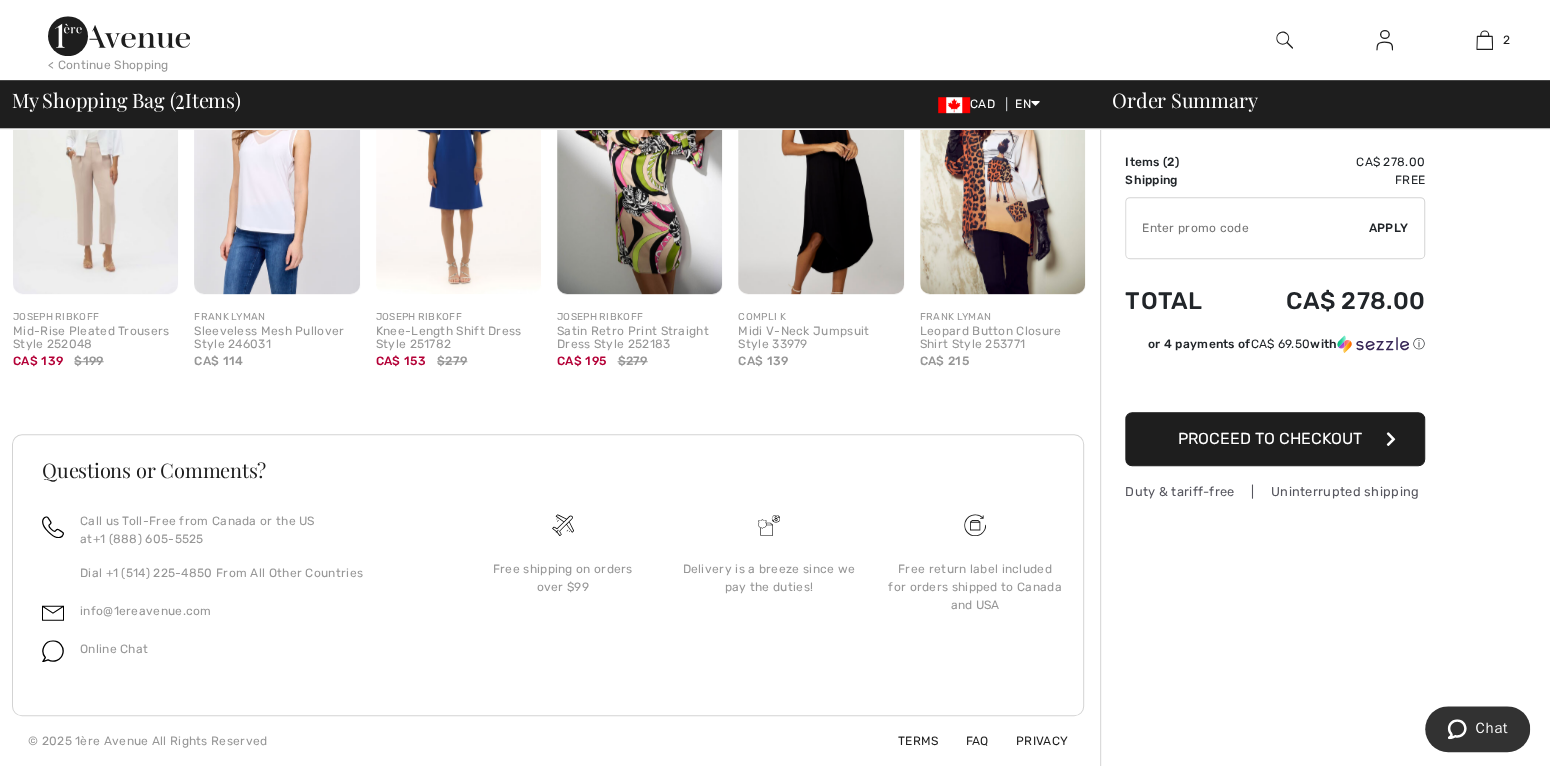 click on "Online Chat" at bounding box center [114, 649] 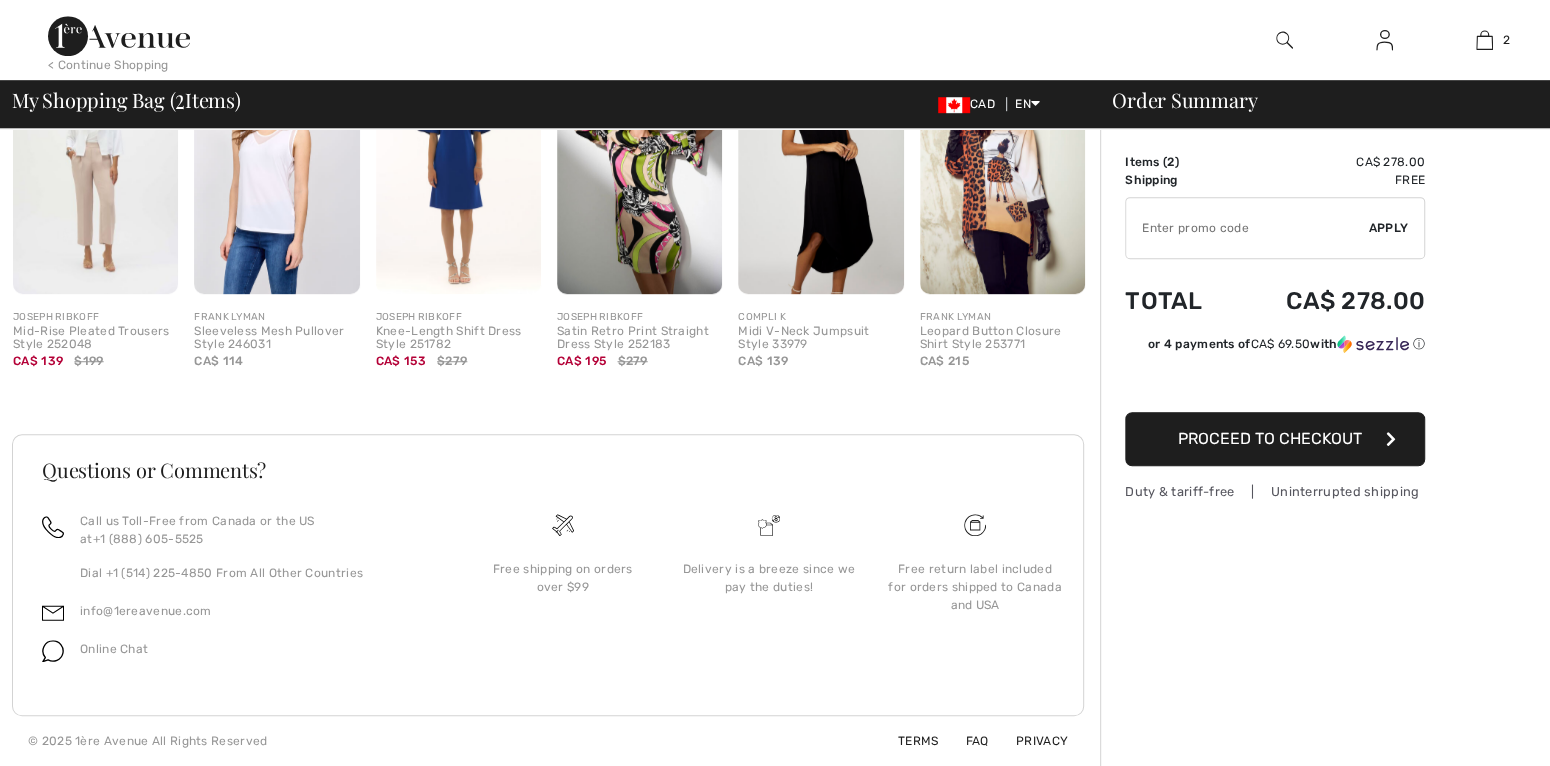 scroll, scrollTop: 0, scrollLeft: 0, axis: both 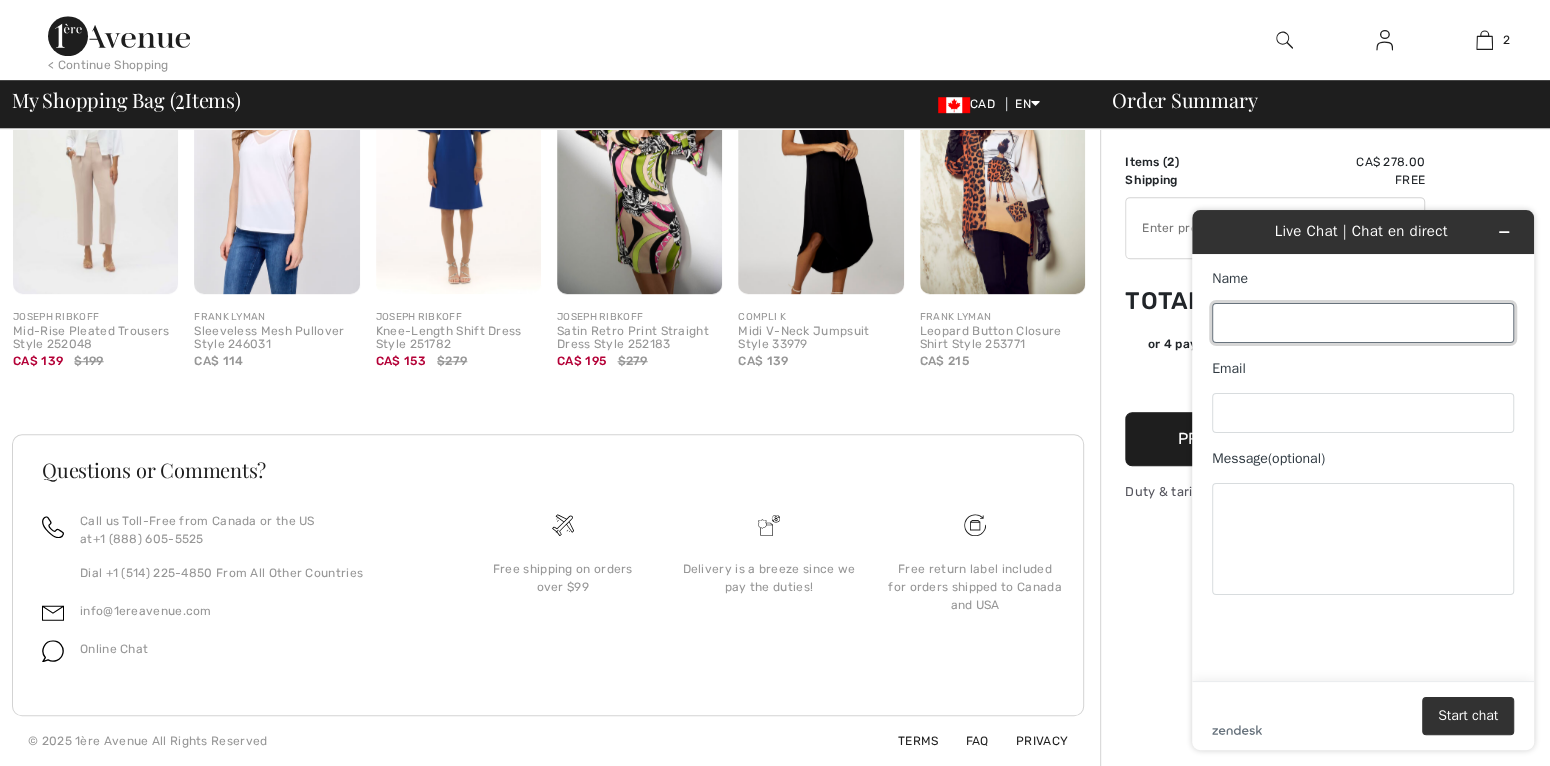 click on "Name" at bounding box center (1363, 323) 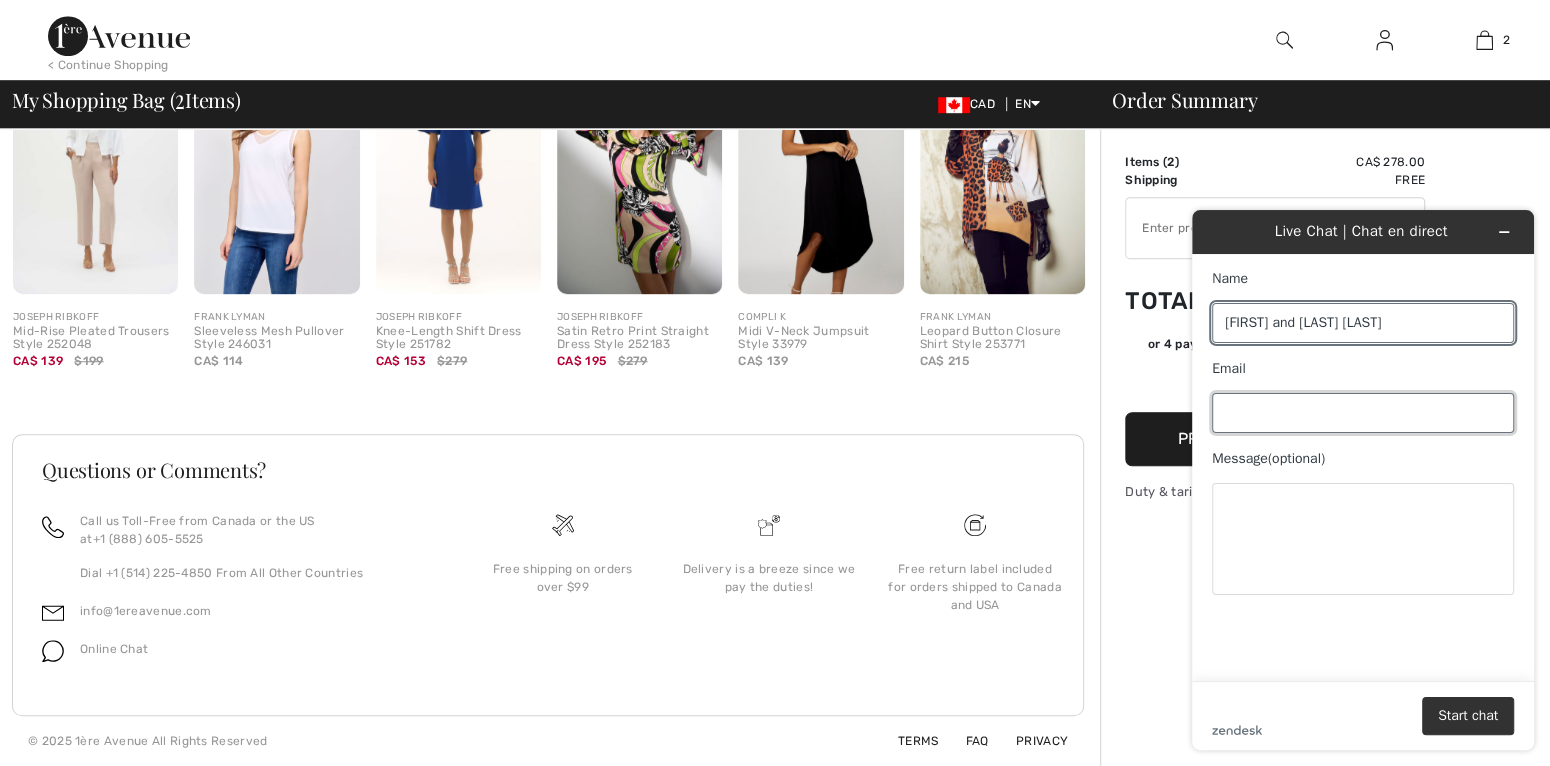 type on "[EMAIL]" 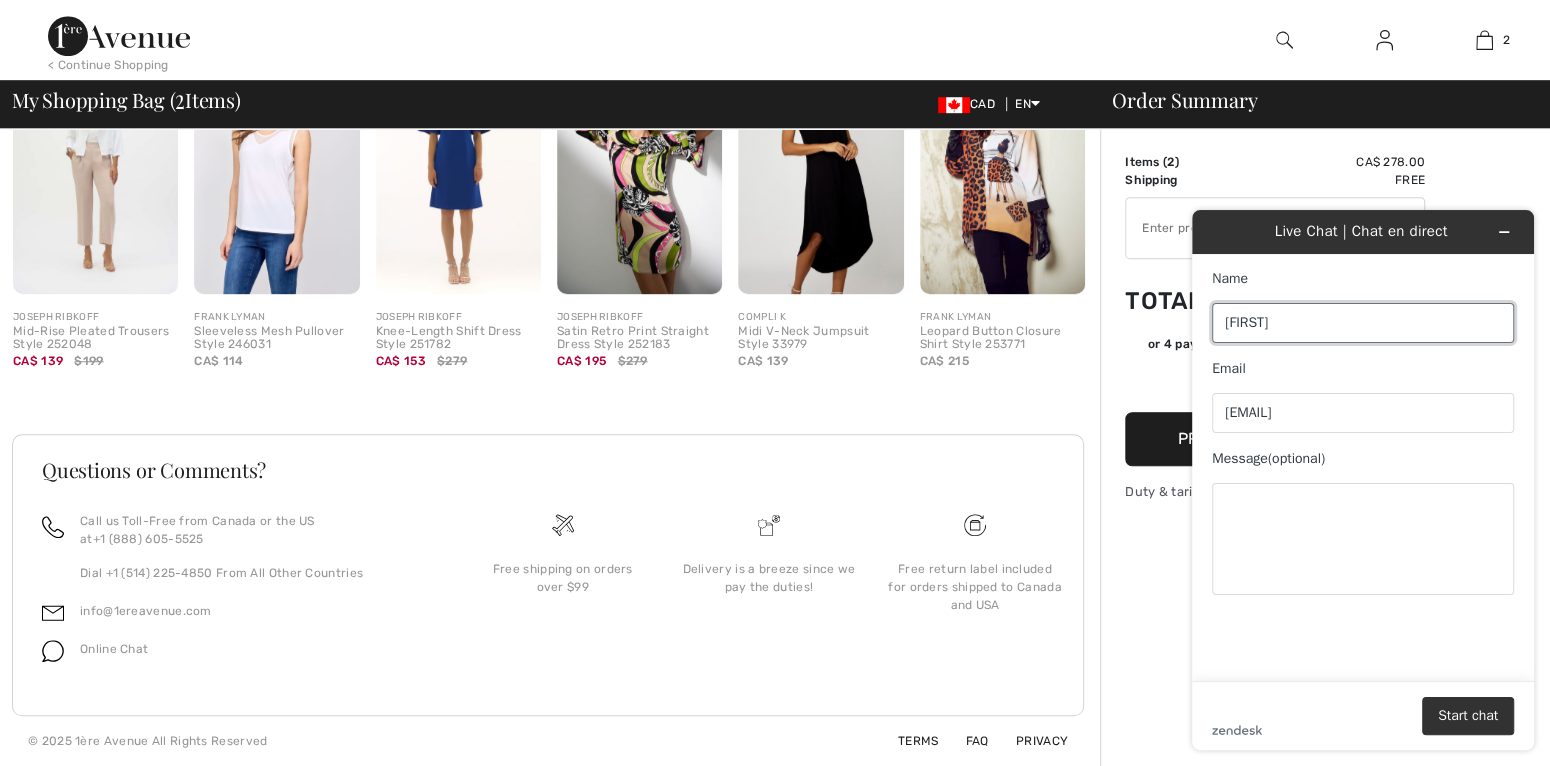 type on "Vicky" 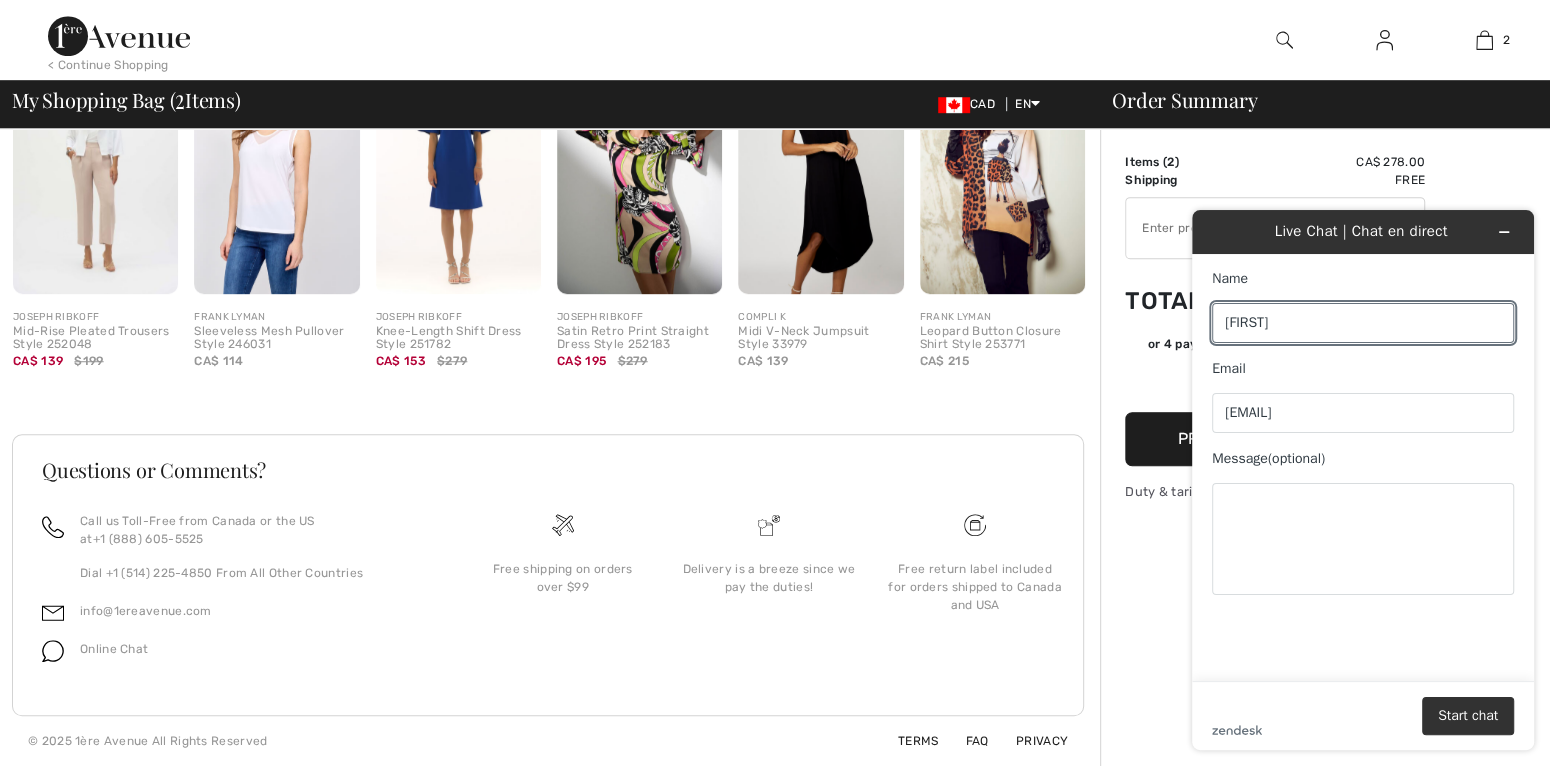 click on "Order Summary			 Details
Items ( 2 )
CA$ 278.00
Promo code CA$ 0.00
Shipping
Free
Tax1 CA$ 0.00
Tax2 CA$ 0.00
Duties & Taxes CA$ 0.00
✔
Apply
Remove
Total
CA$ 278.00
or 4 payments of  CA$ 69.50  with    ⓘ
Proceed to Checkout
Duty & tariff-free      |     Uninterrupted shipping" at bounding box center (1325, -20) 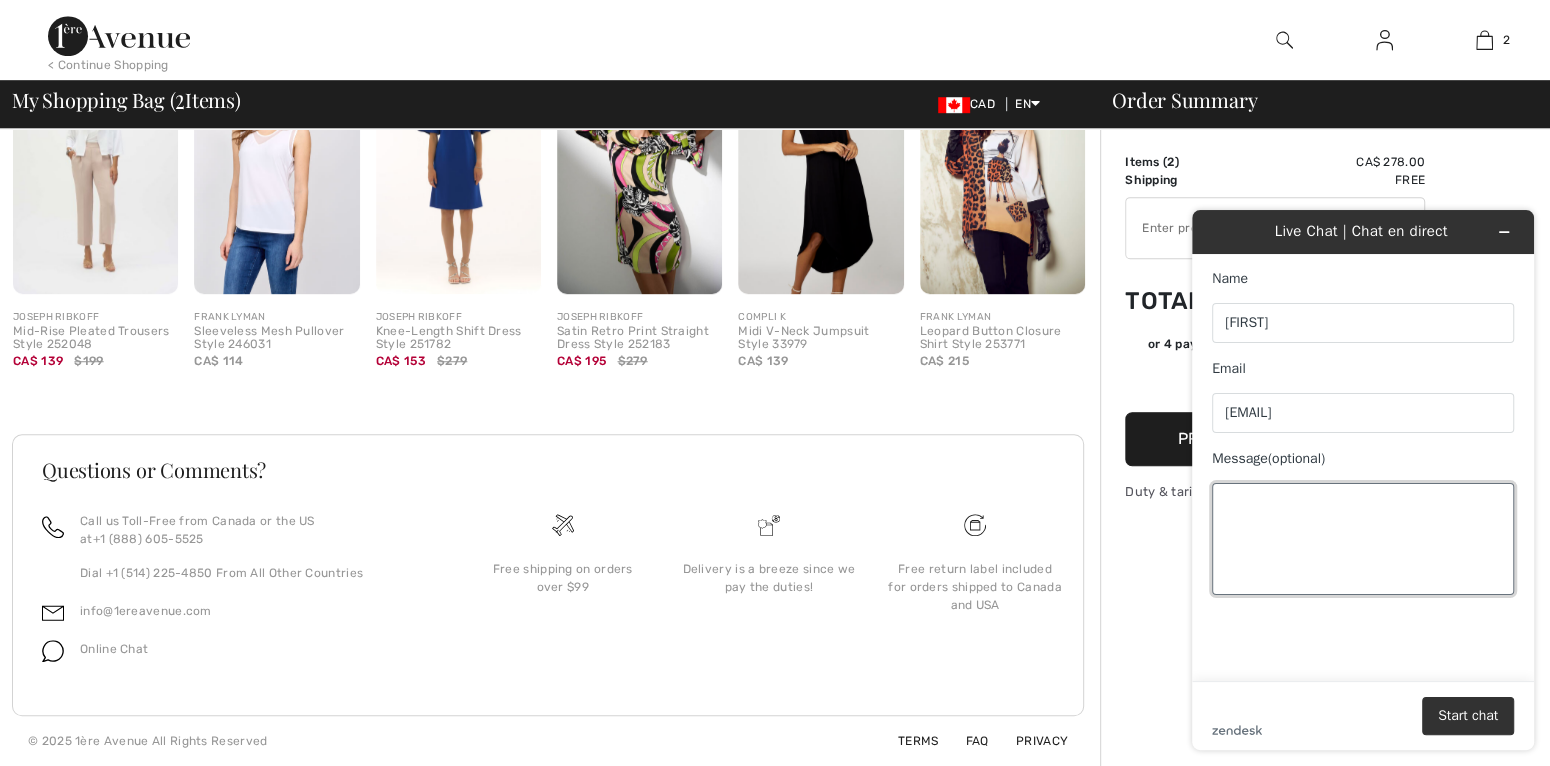 click on "Message  (optional)" at bounding box center (1363, 539) 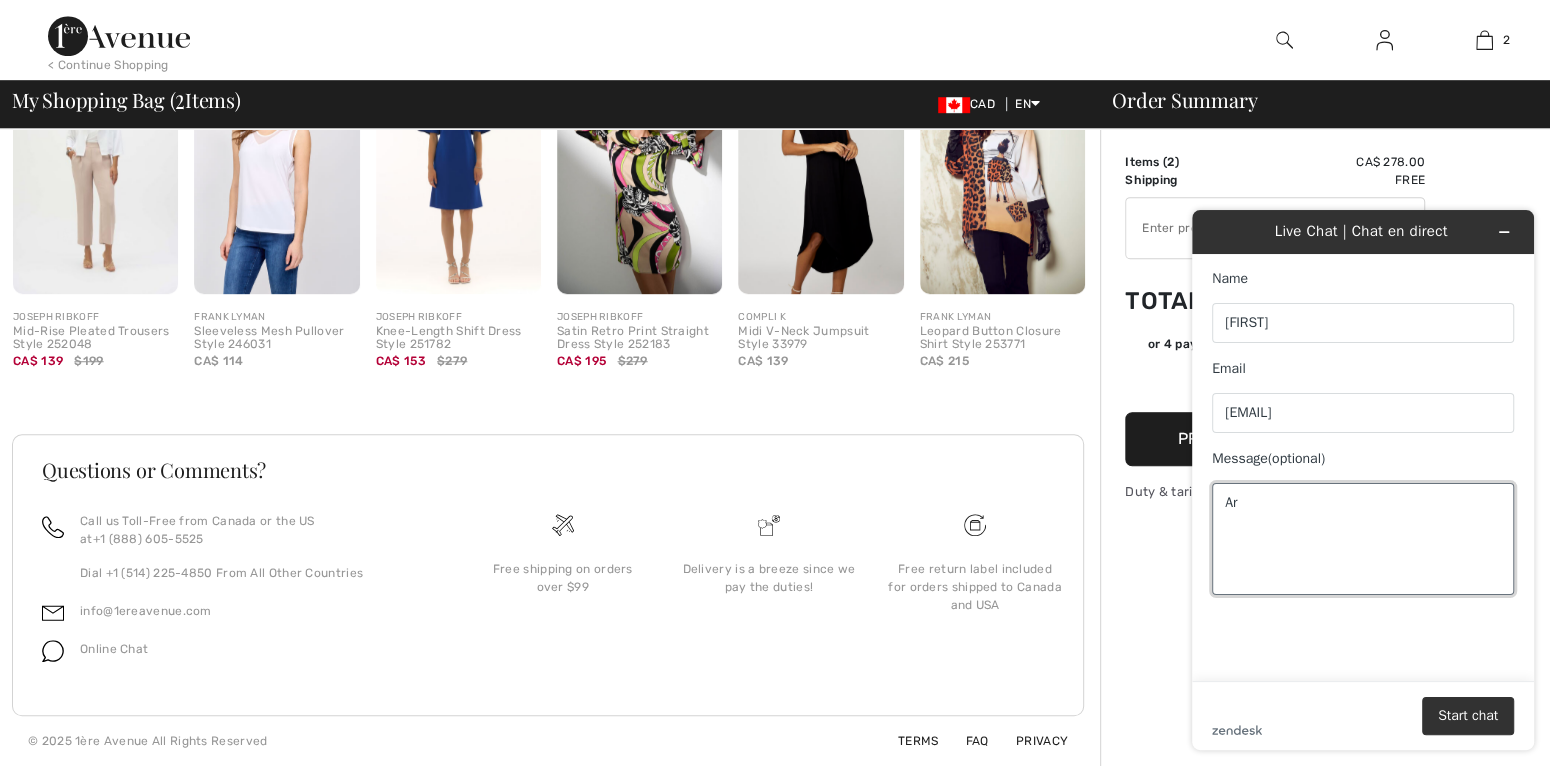 type on "A" 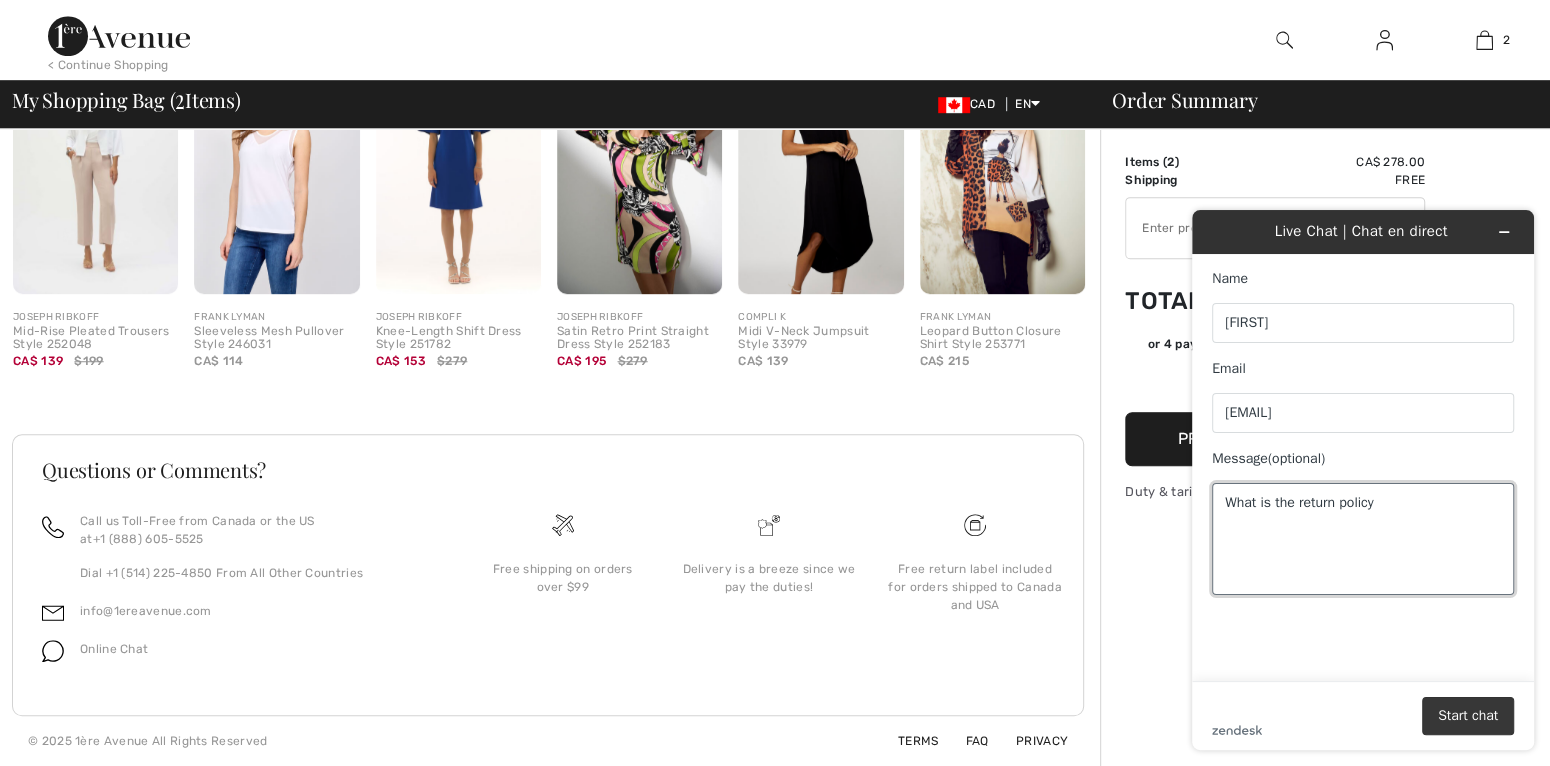 type on "What is the return policy" 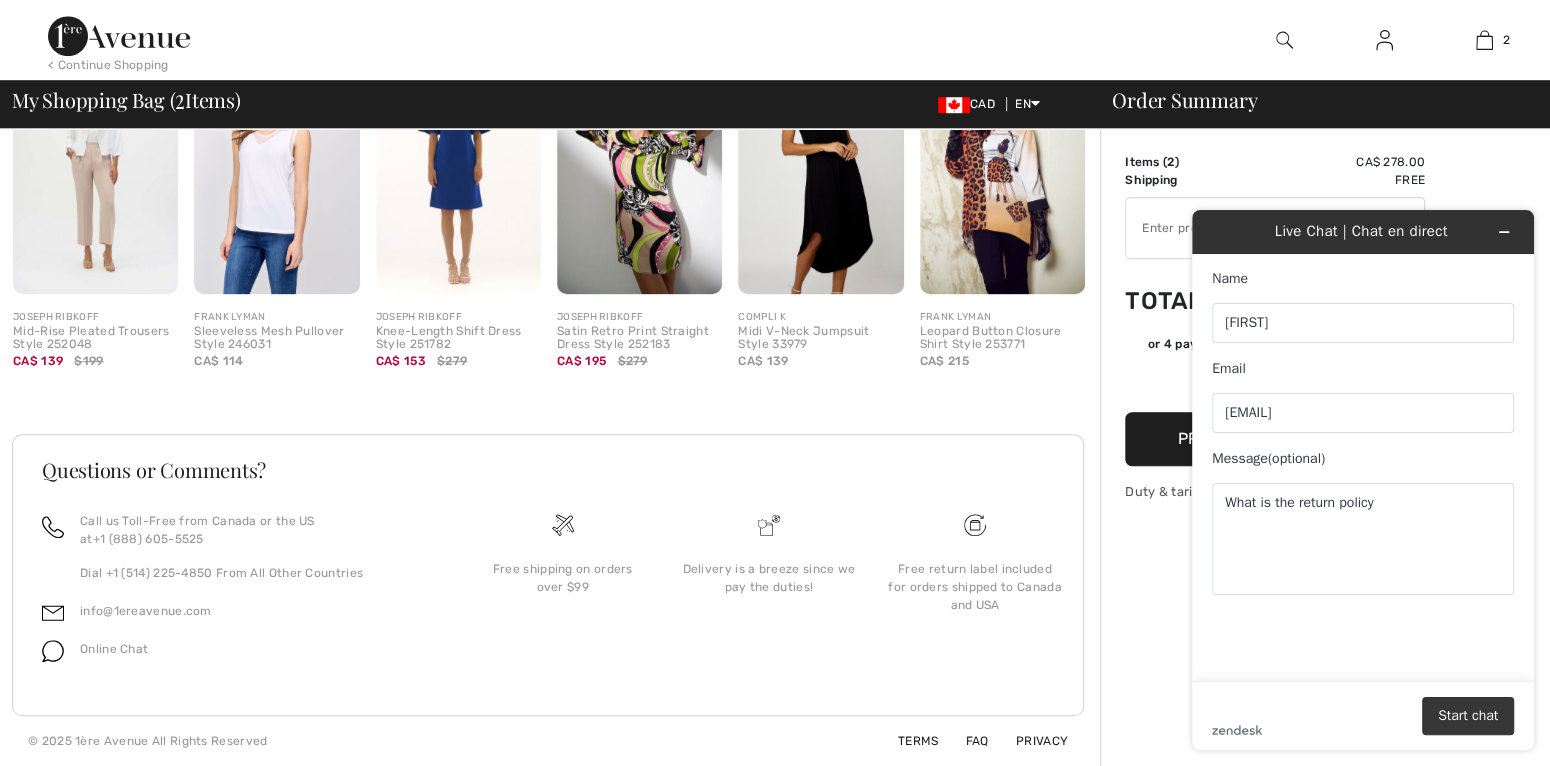 click on "Start chat" at bounding box center [1468, 716] 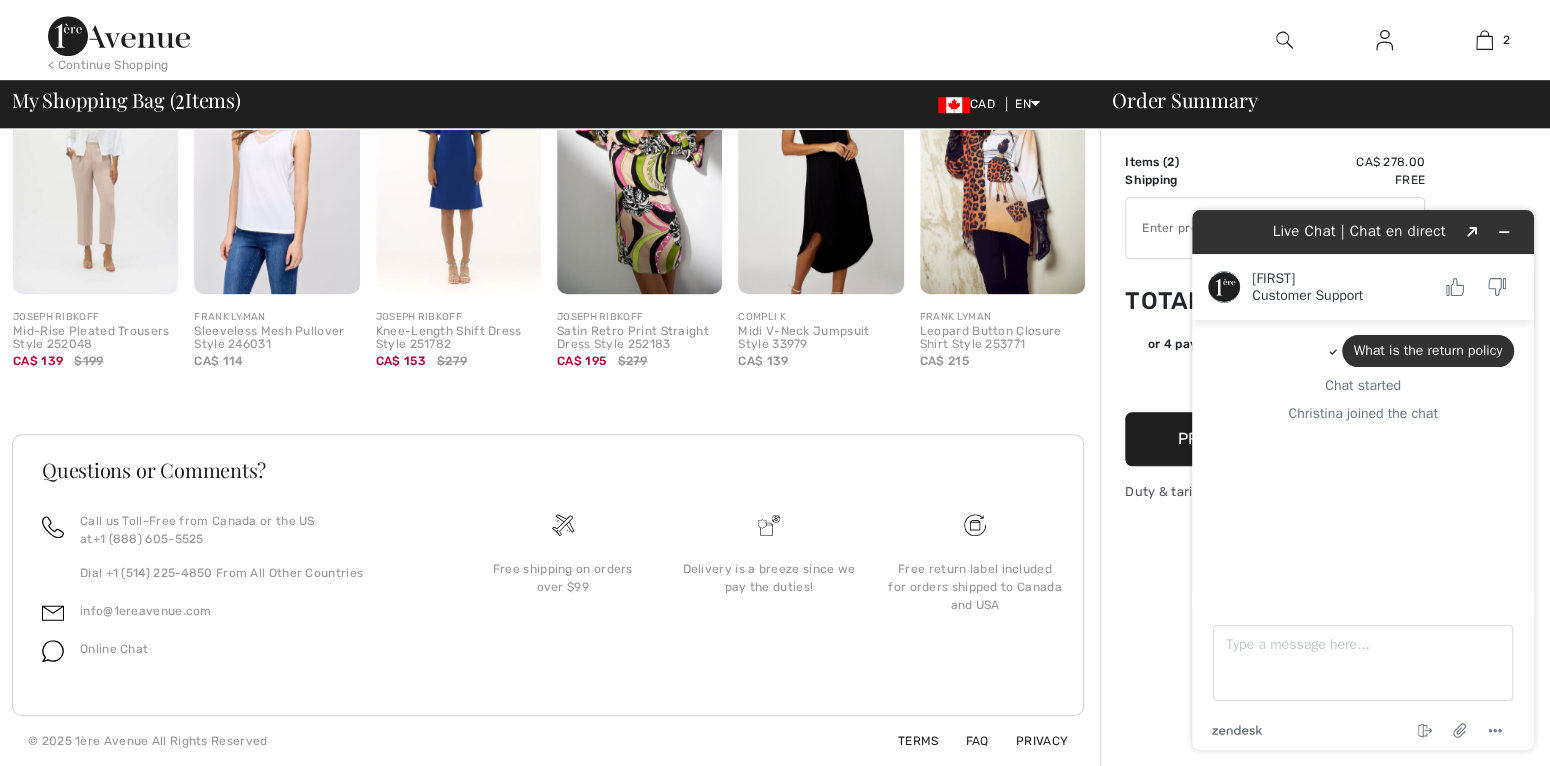 scroll, scrollTop: 836, scrollLeft: 0, axis: vertical 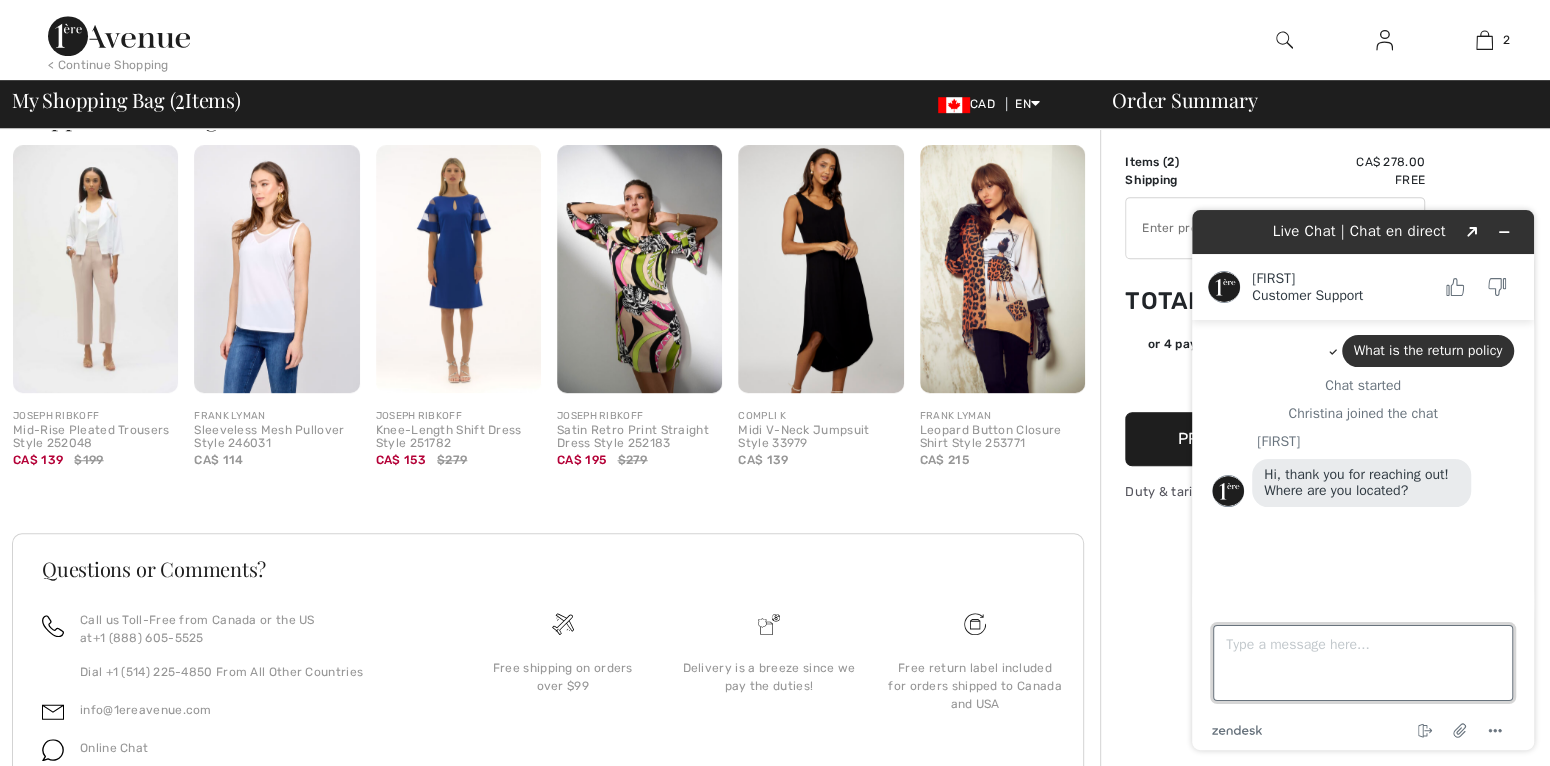 click on "Type a message here..." at bounding box center (1363, 663) 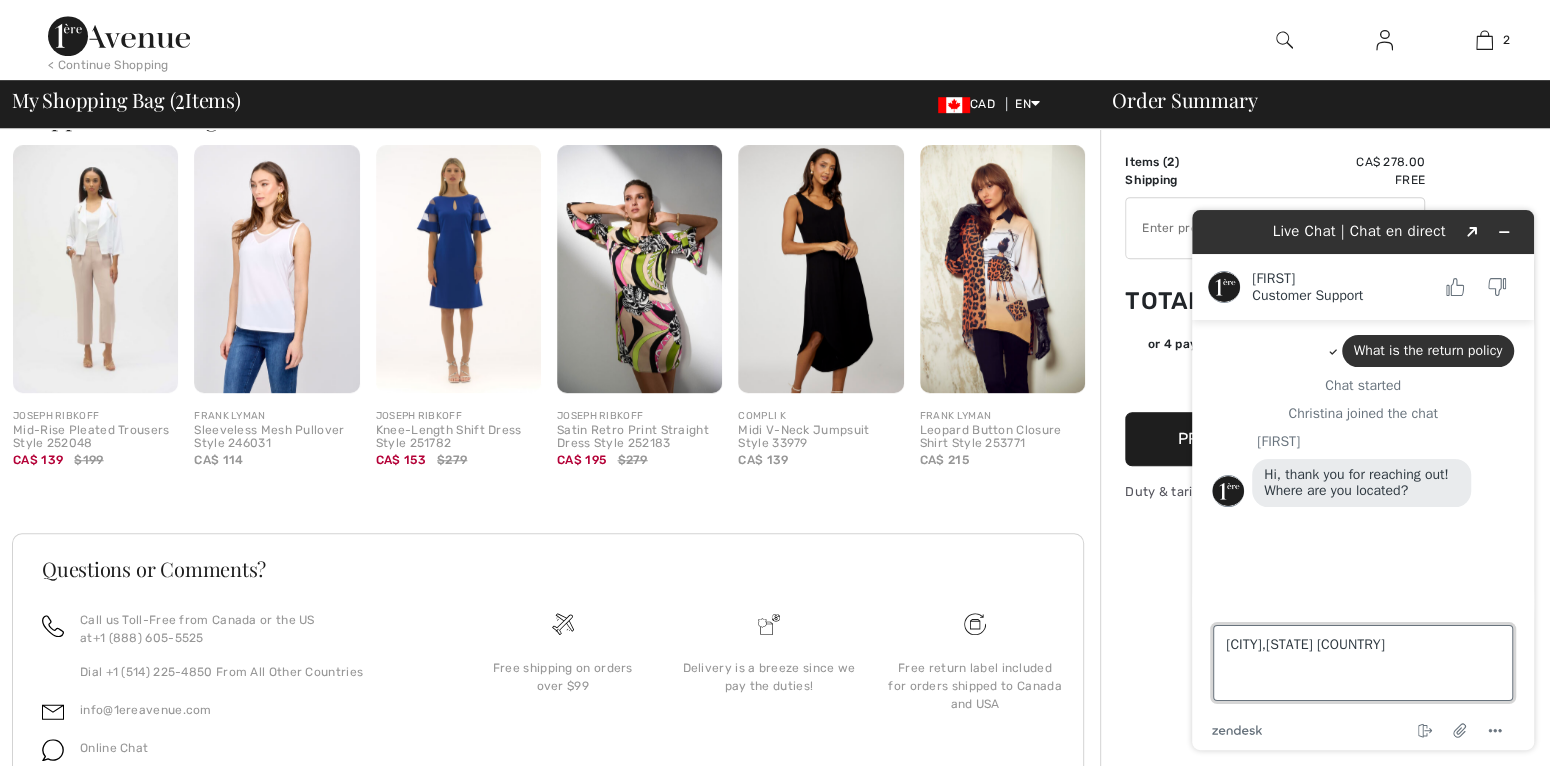 type on "Windsor,ON Canada" 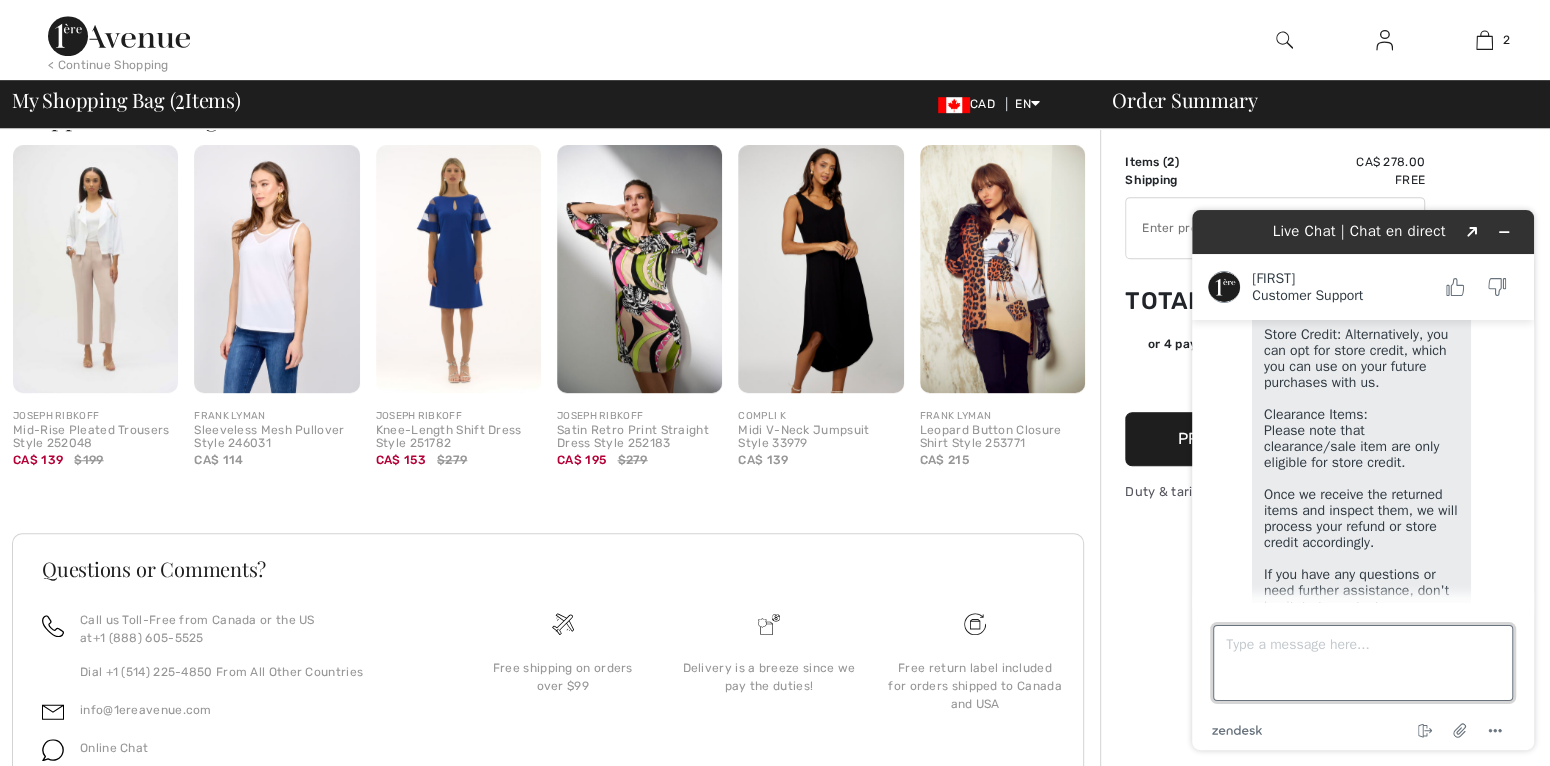scroll, scrollTop: 670, scrollLeft: 0, axis: vertical 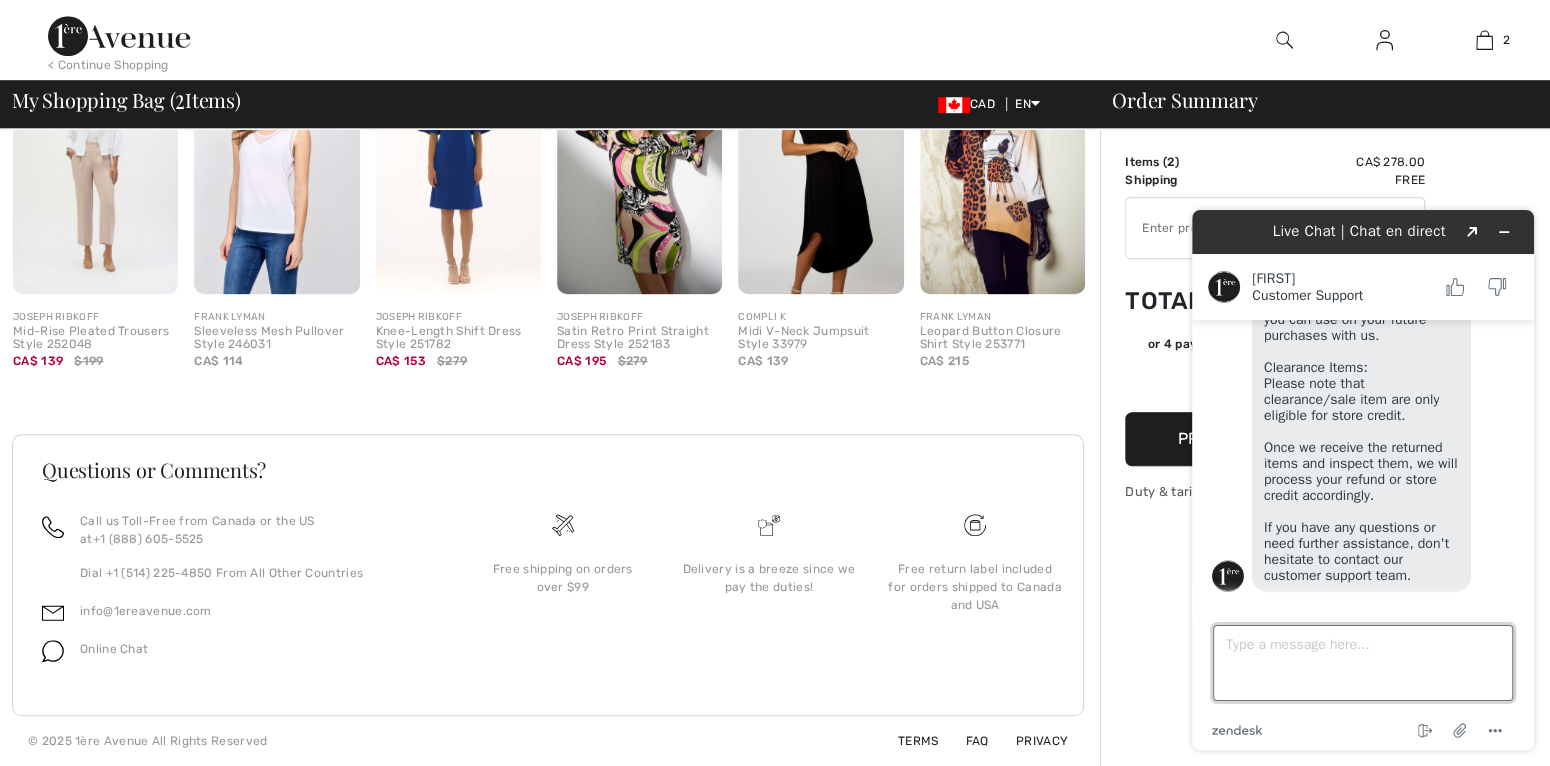 click on "Type a message here..." at bounding box center [1363, 663] 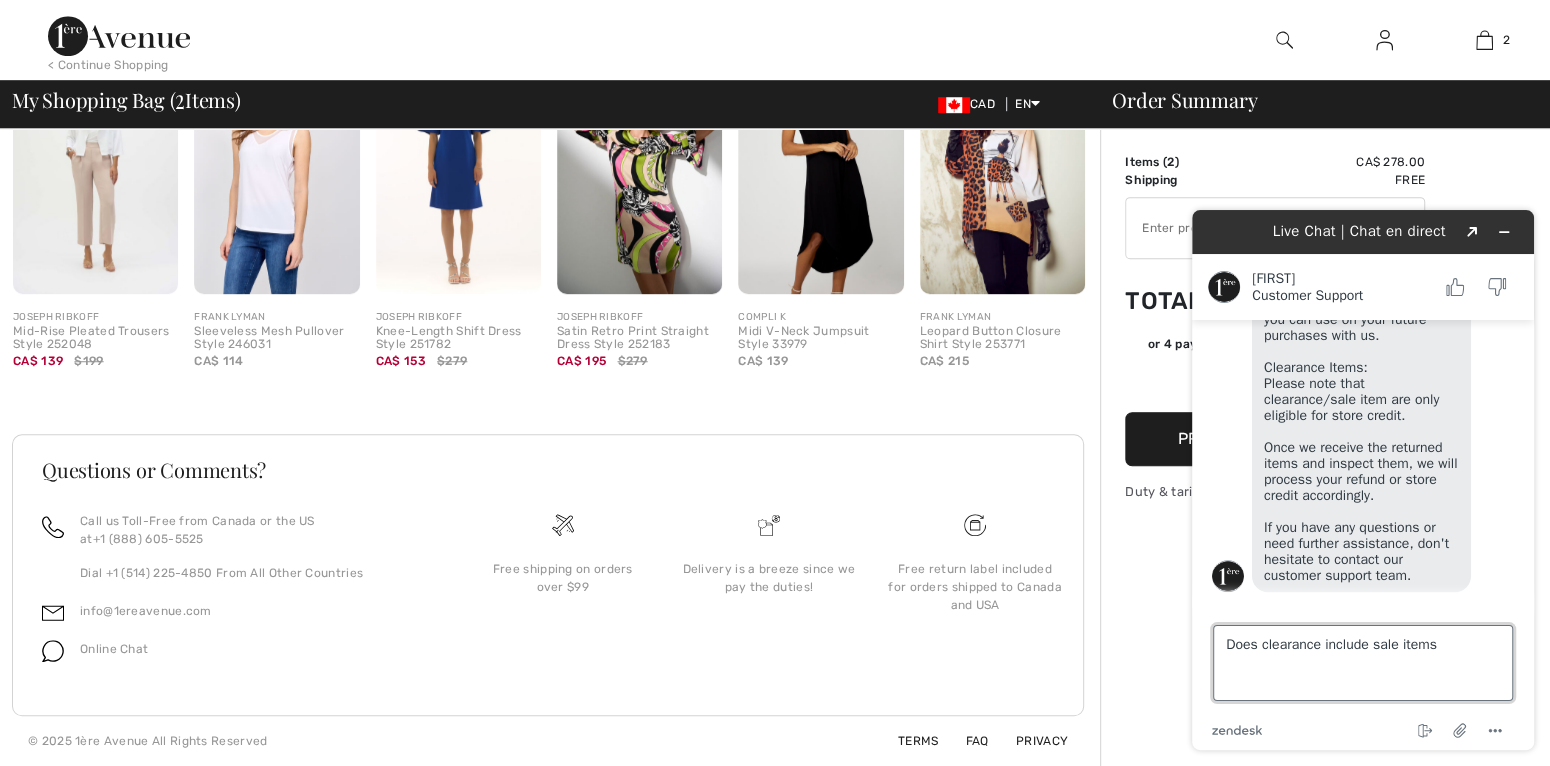 type on "Does clearance include sale items?" 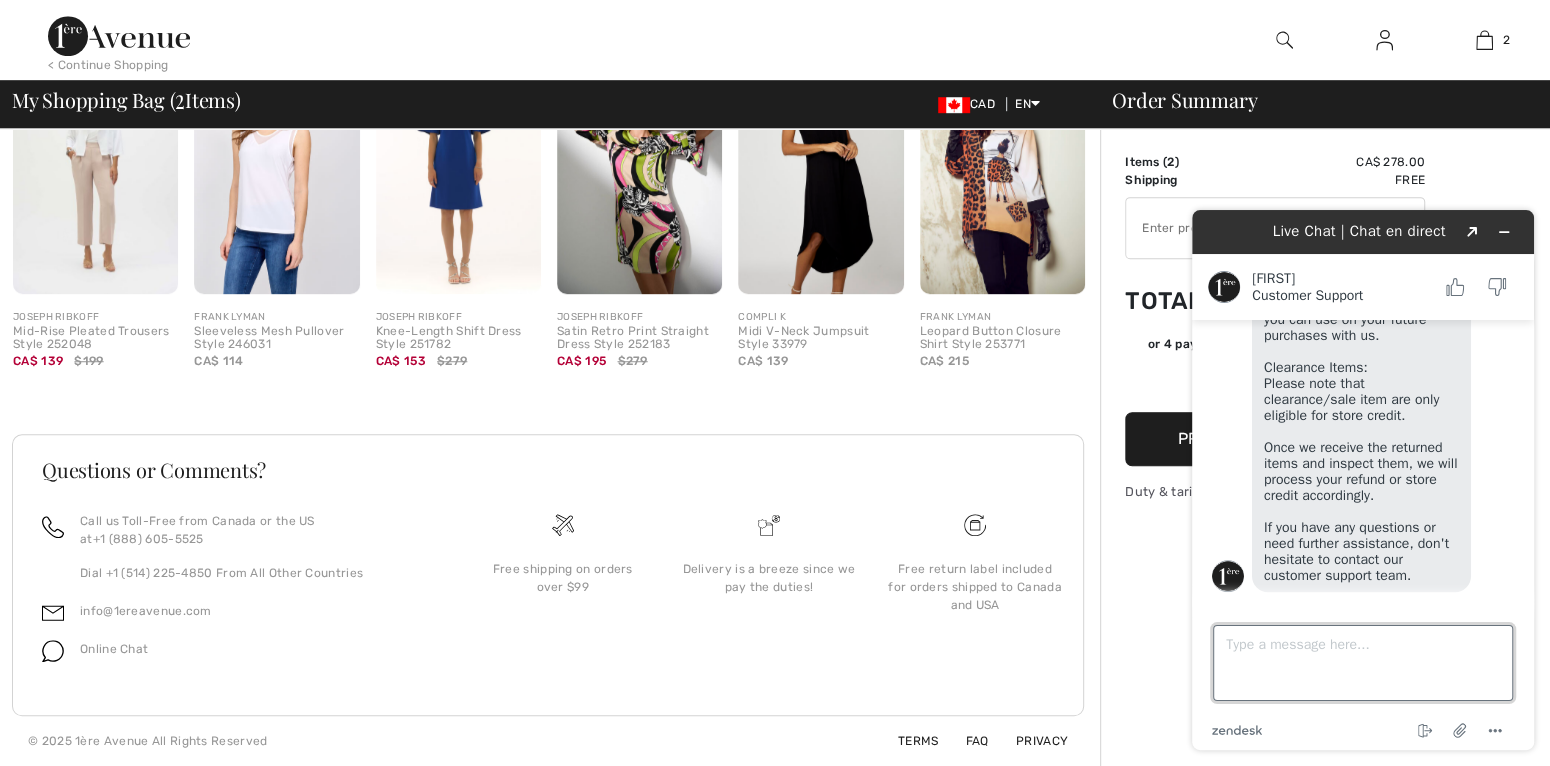 scroll, scrollTop: 712, scrollLeft: 0, axis: vertical 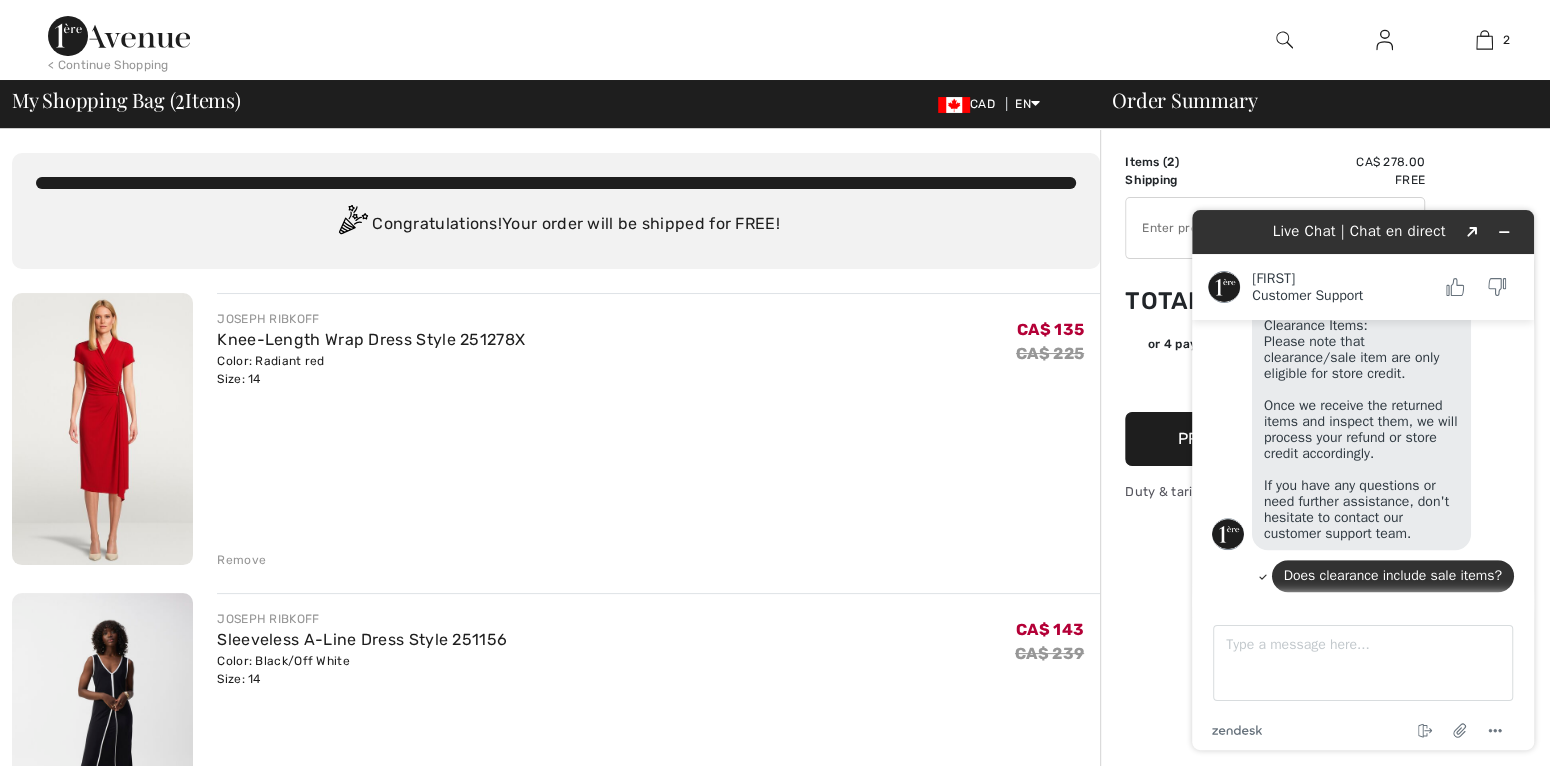 click at bounding box center (625, 40) 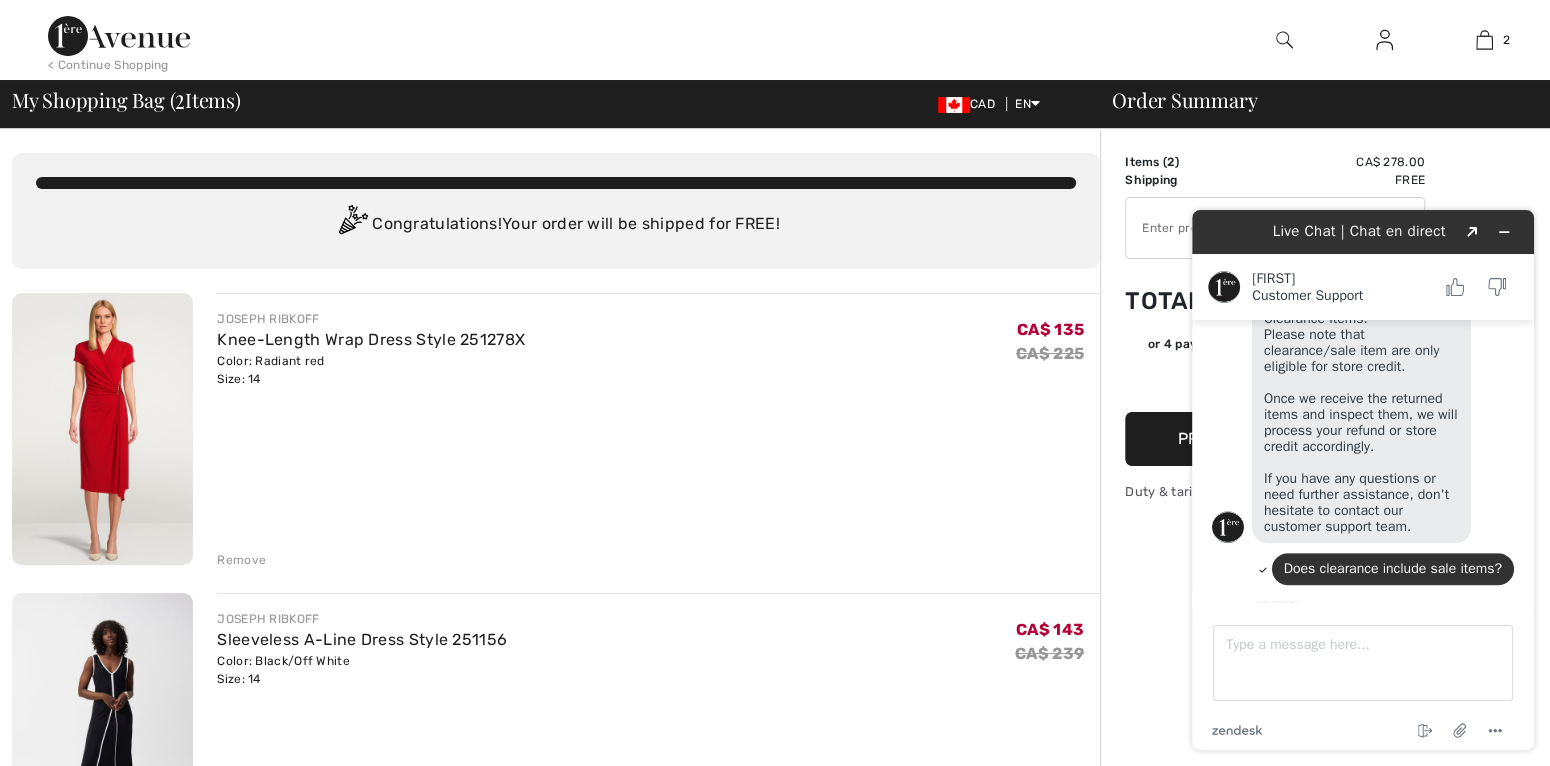 scroll, scrollTop: 784, scrollLeft: 0, axis: vertical 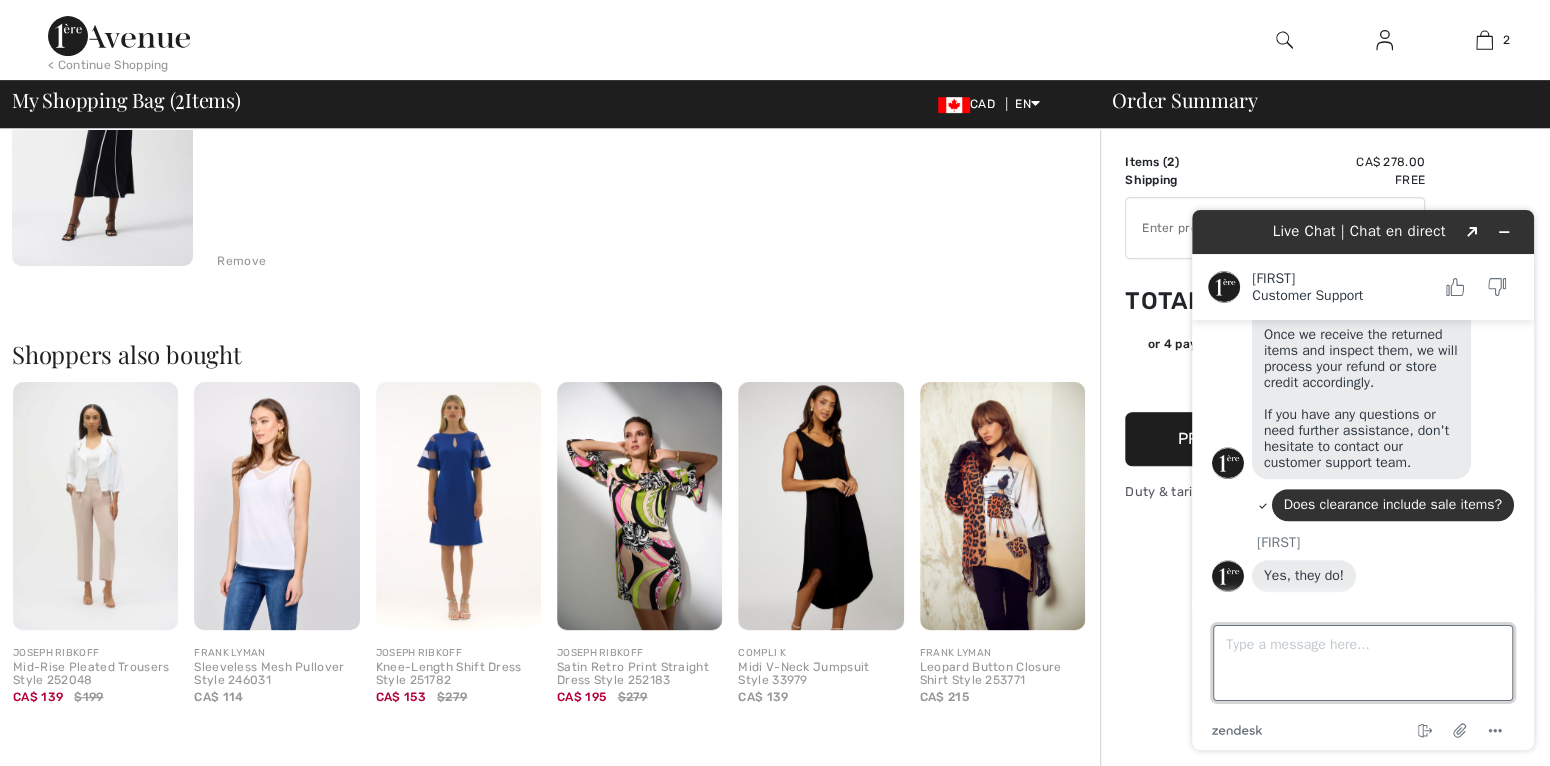 click on "Type a message here..." at bounding box center (1363, 663) 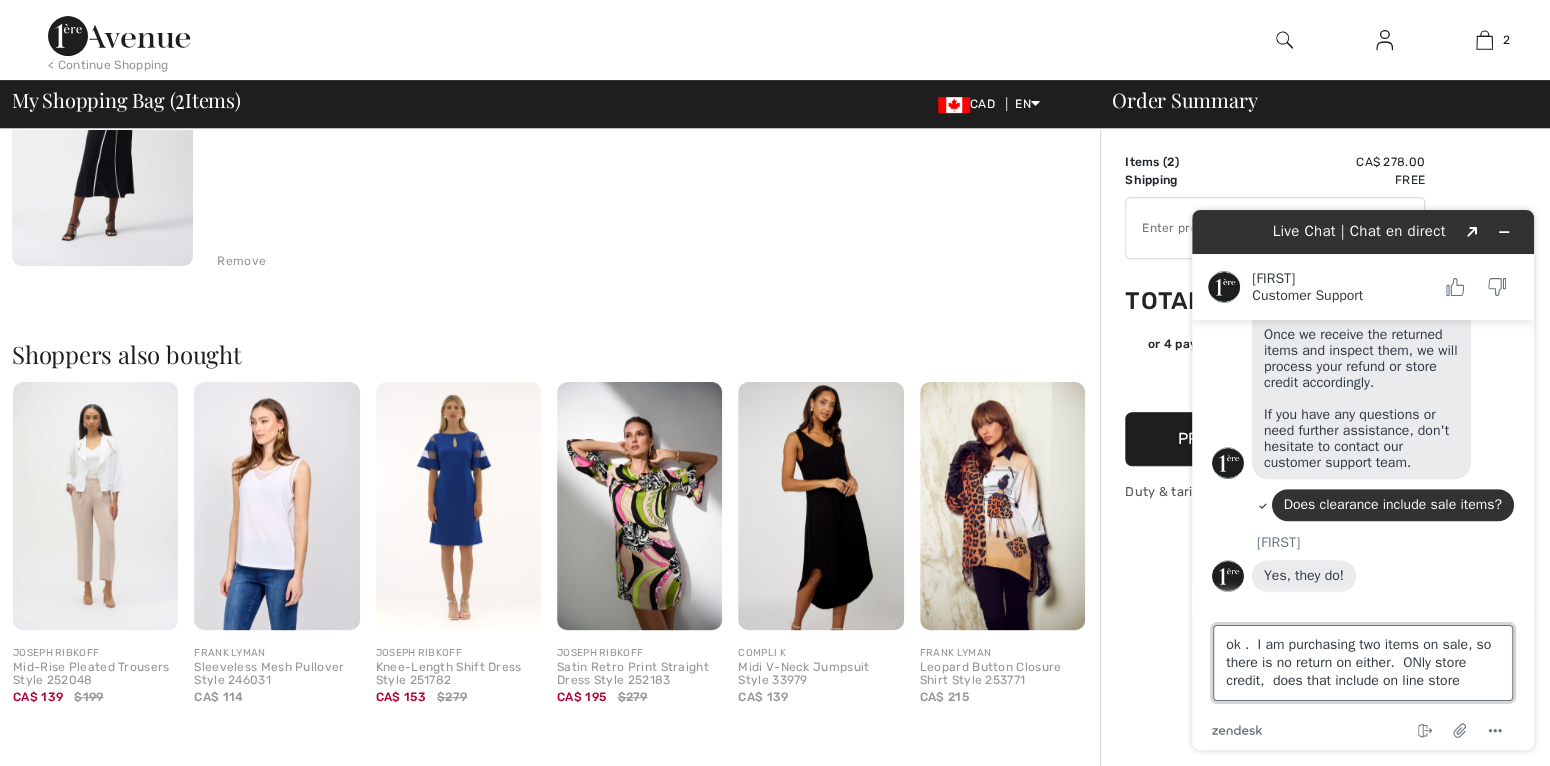 type on "ok .  I am purchasing two items on sale, so there is no return on either.  ONly store credit,  does that include on line store?" 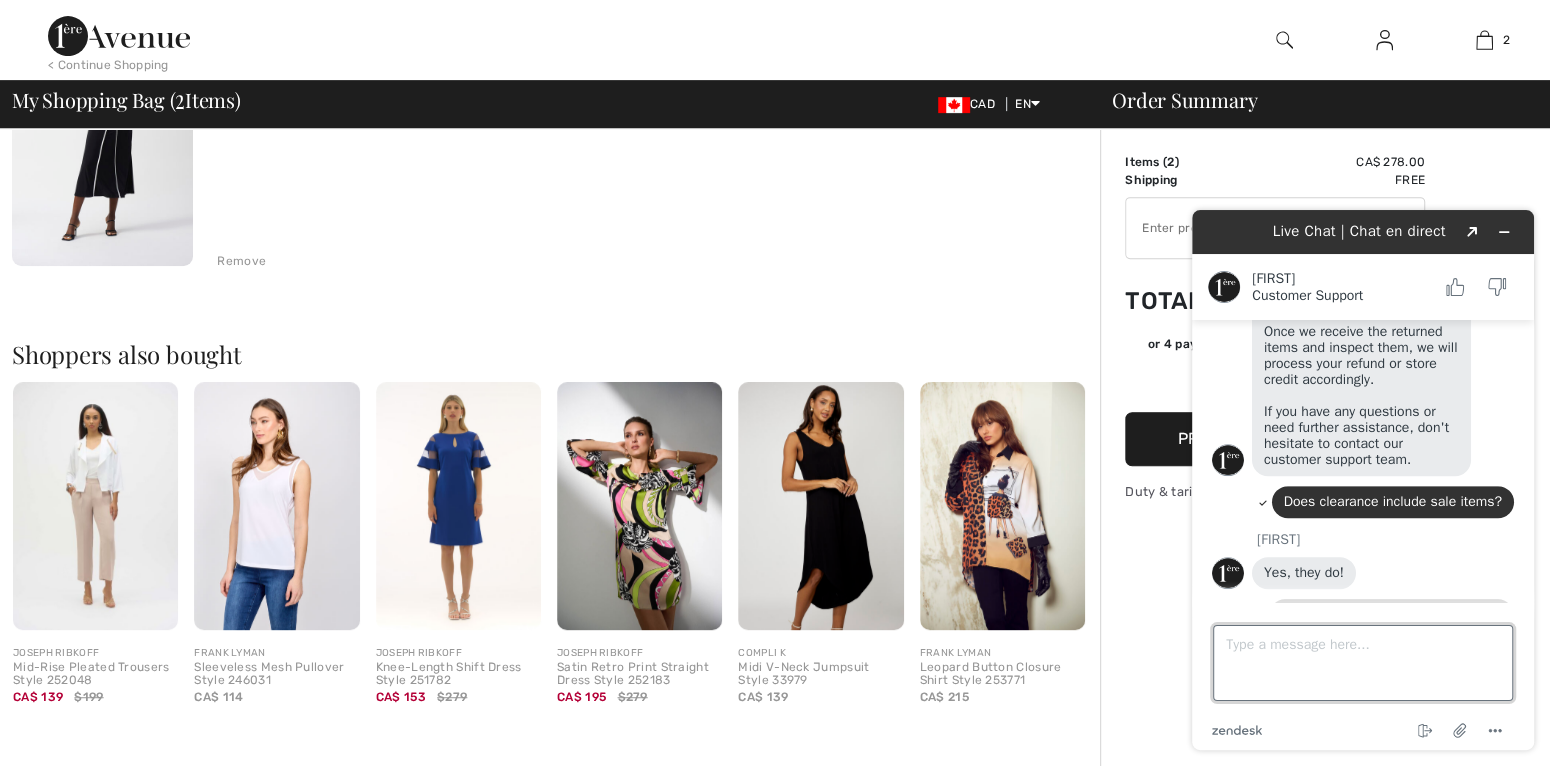scroll, scrollTop: 874, scrollLeft: 0, axis: vertical 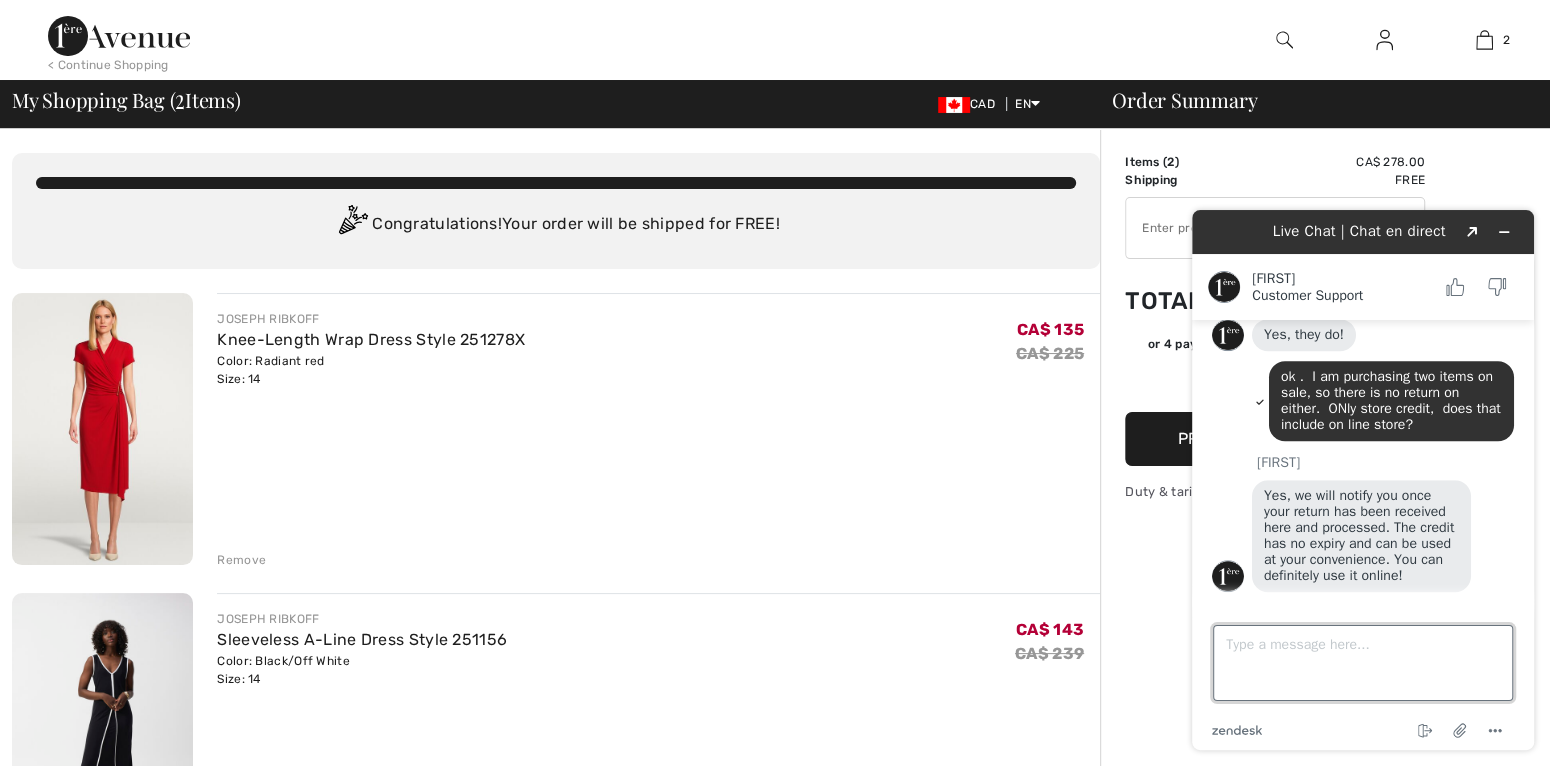 click on "Type a message here..." at bounding box center (1363, 663) 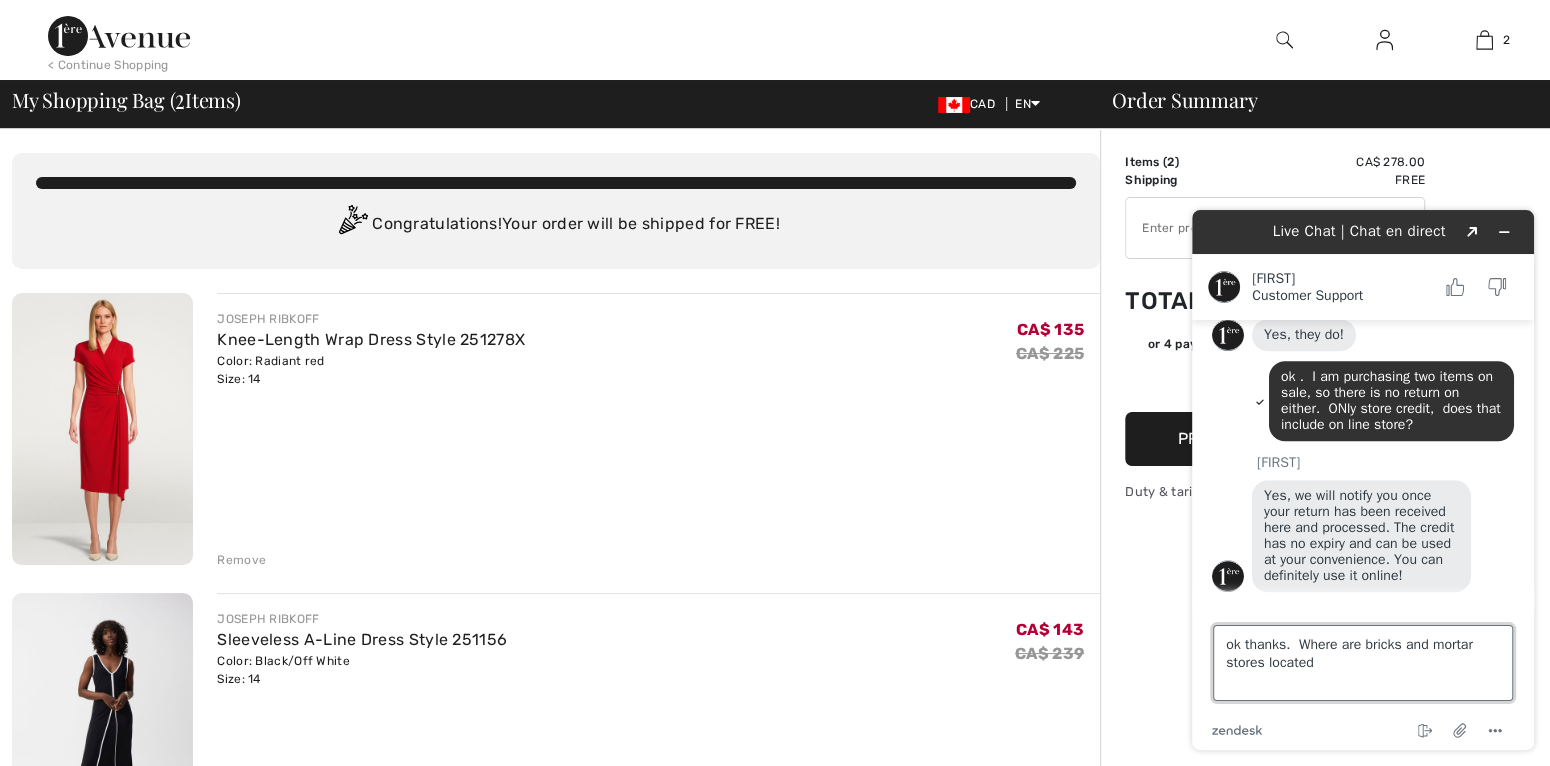 type on "ok thanks.  Where are bricks and mortar stores located?" 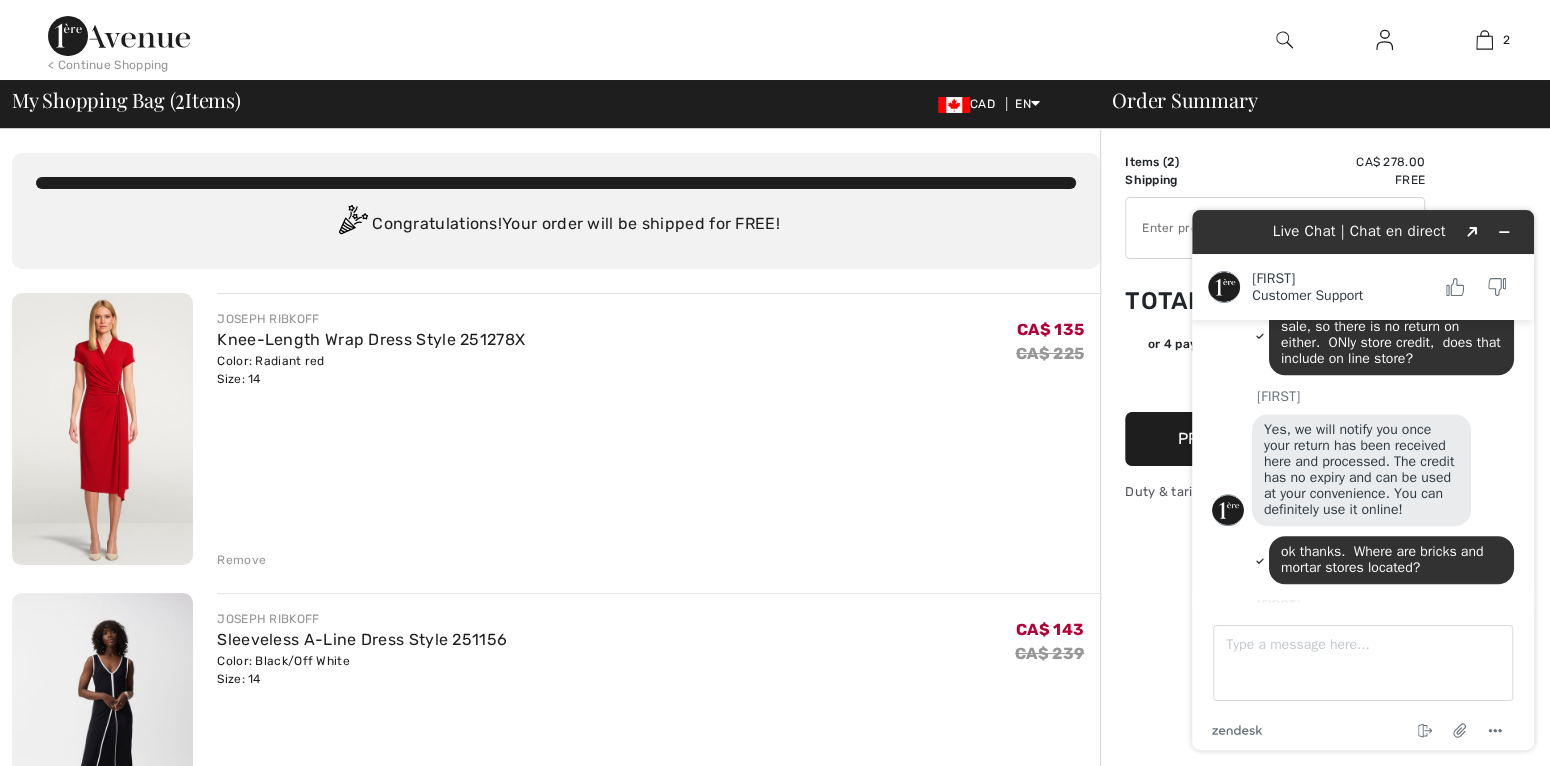 scroll, scrollTop: 1187, scrollLeft: 0, axis: vertical 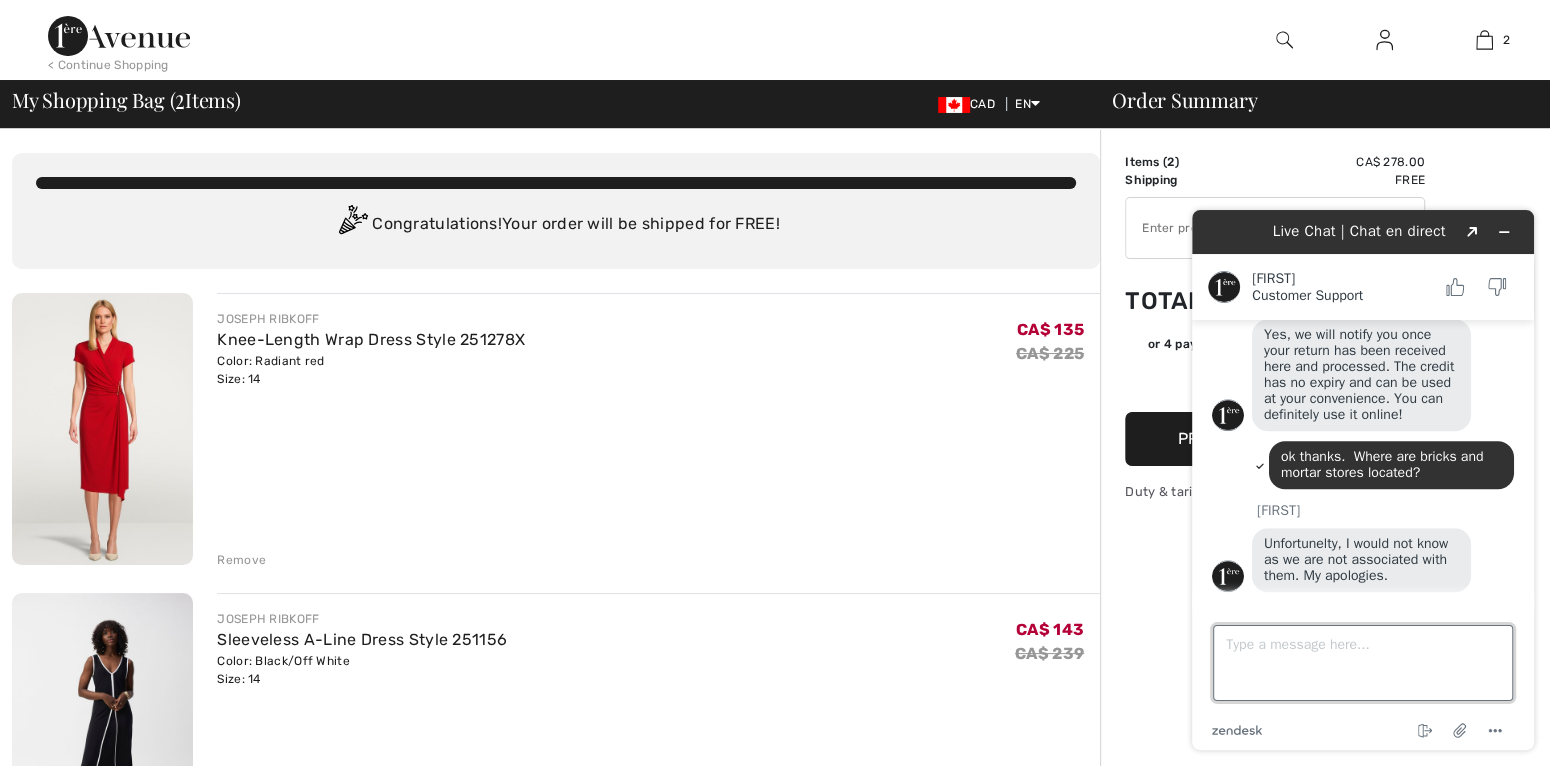 click on "Type a message here..." at bounding box center [1363, 663] 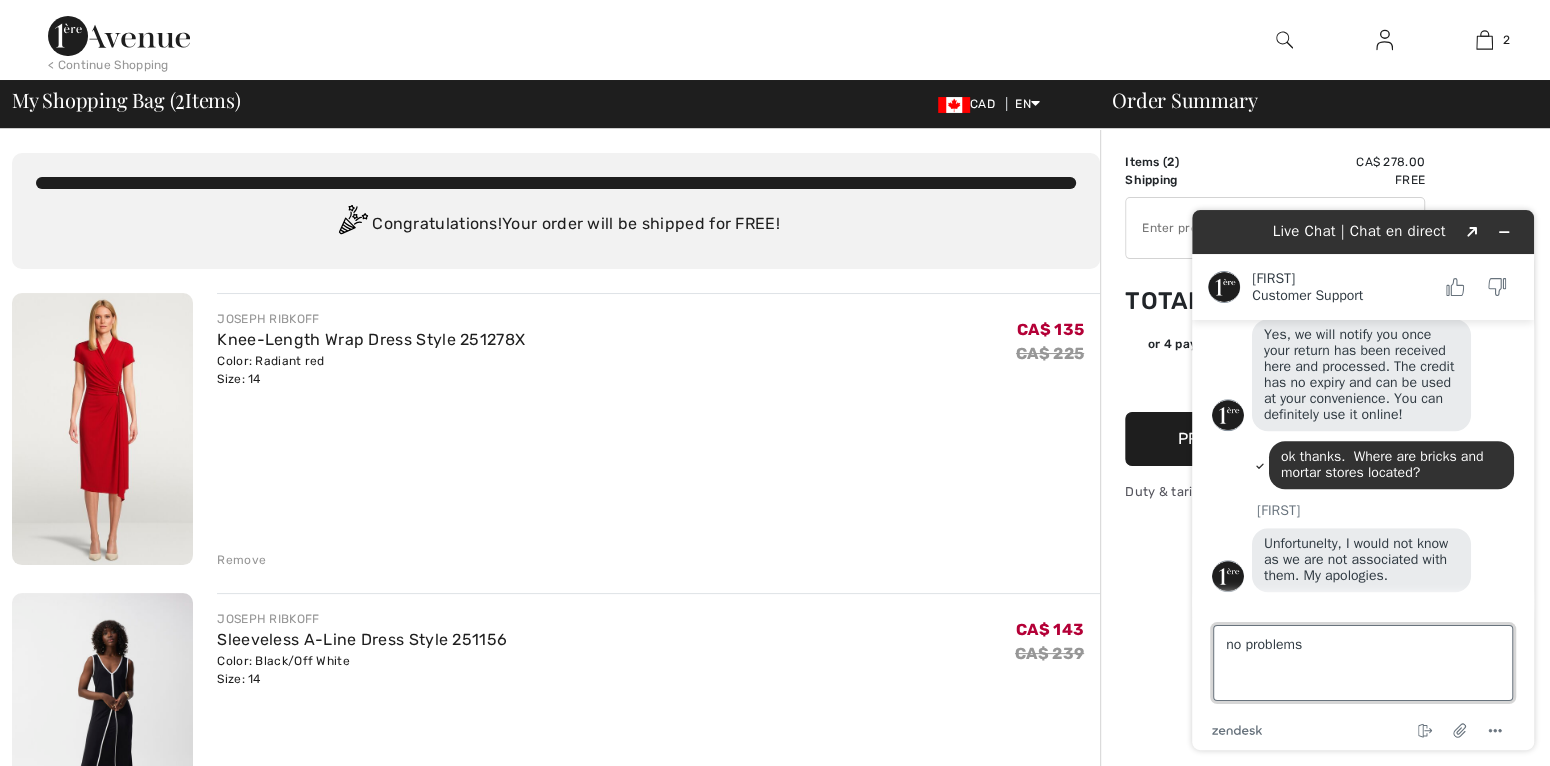 type on "no problem" 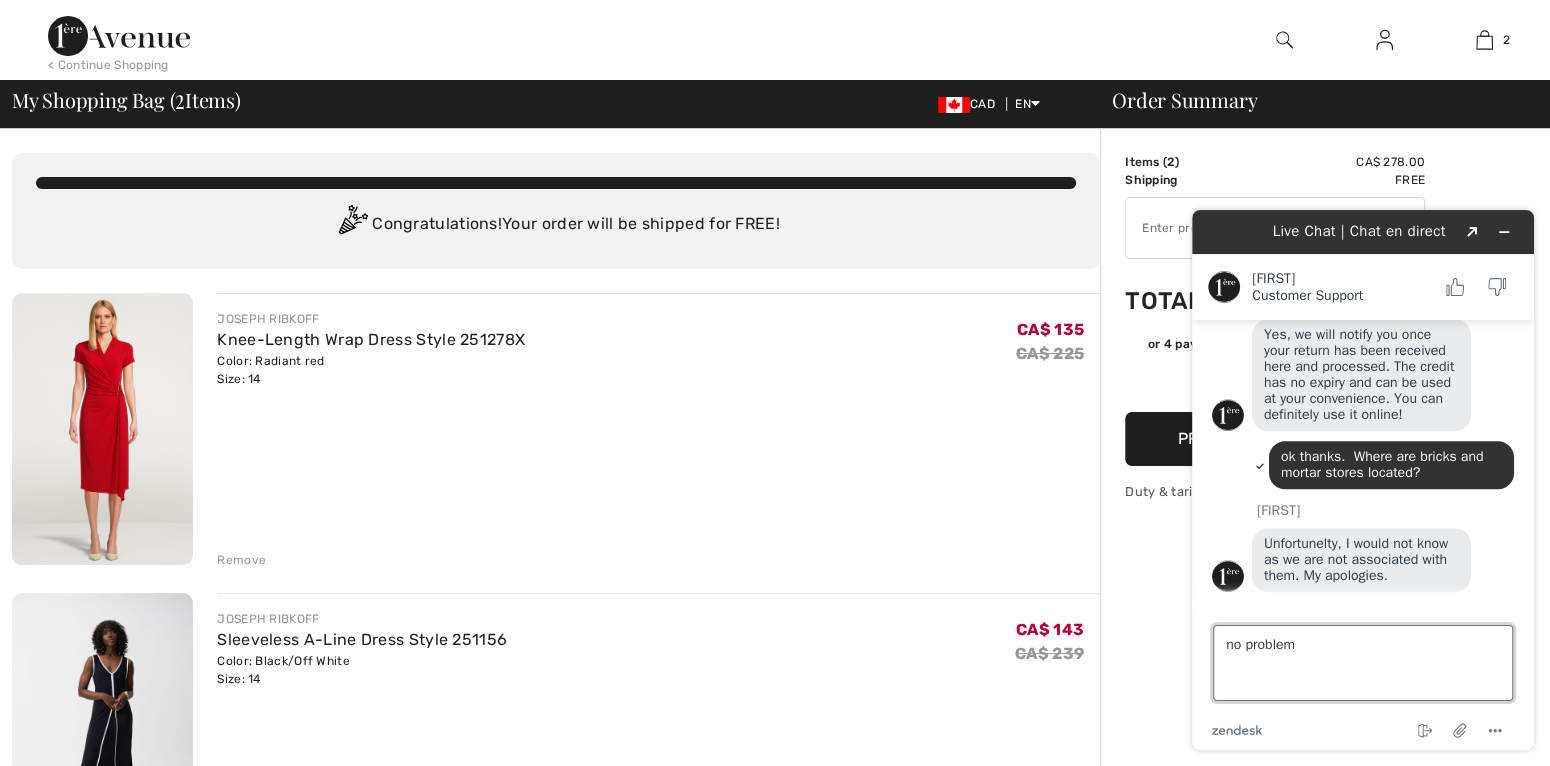 type 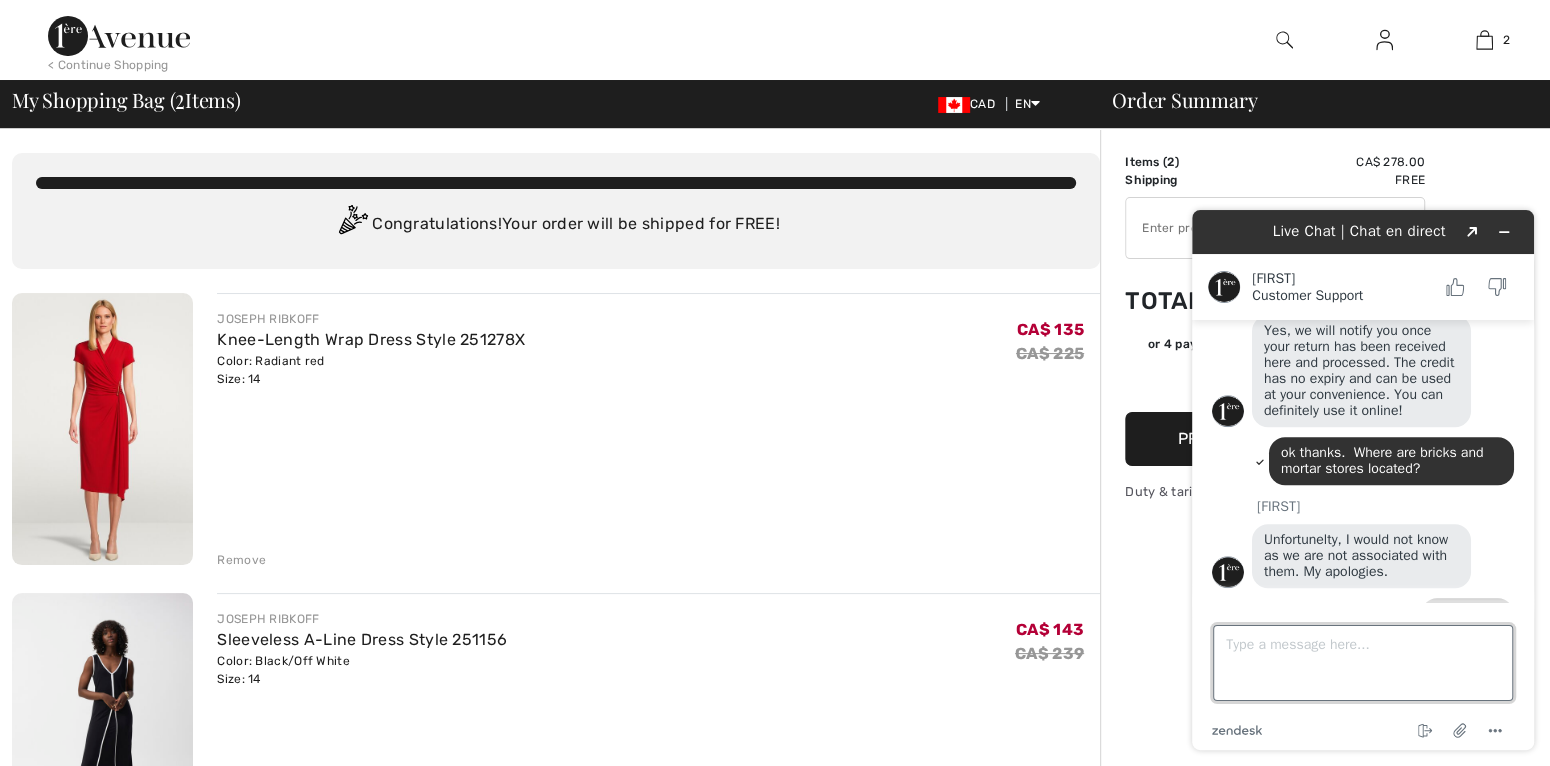 scroll, scrollTop: 1229, scrollLeft: 0, axis: vertical 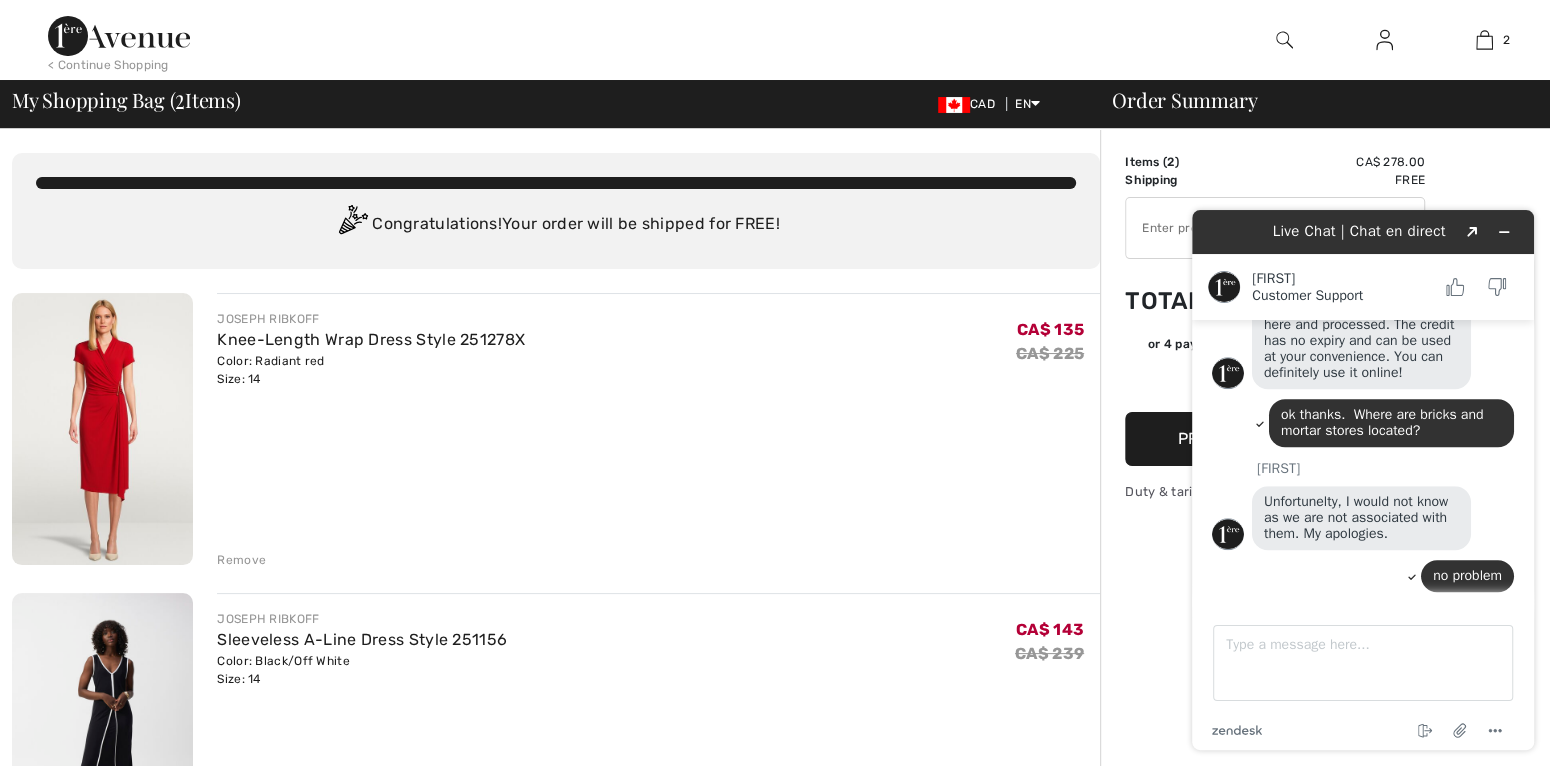 click on "JOSEPH RIBKOFF
Knee-Length Wrap Dress Style 251278X
Color: Radiant red
Size: 14
Final Sale
CA$ 135
CA$ 225
CA$ 135
CA$ 225
Remove" at bounding box center [658, 431] 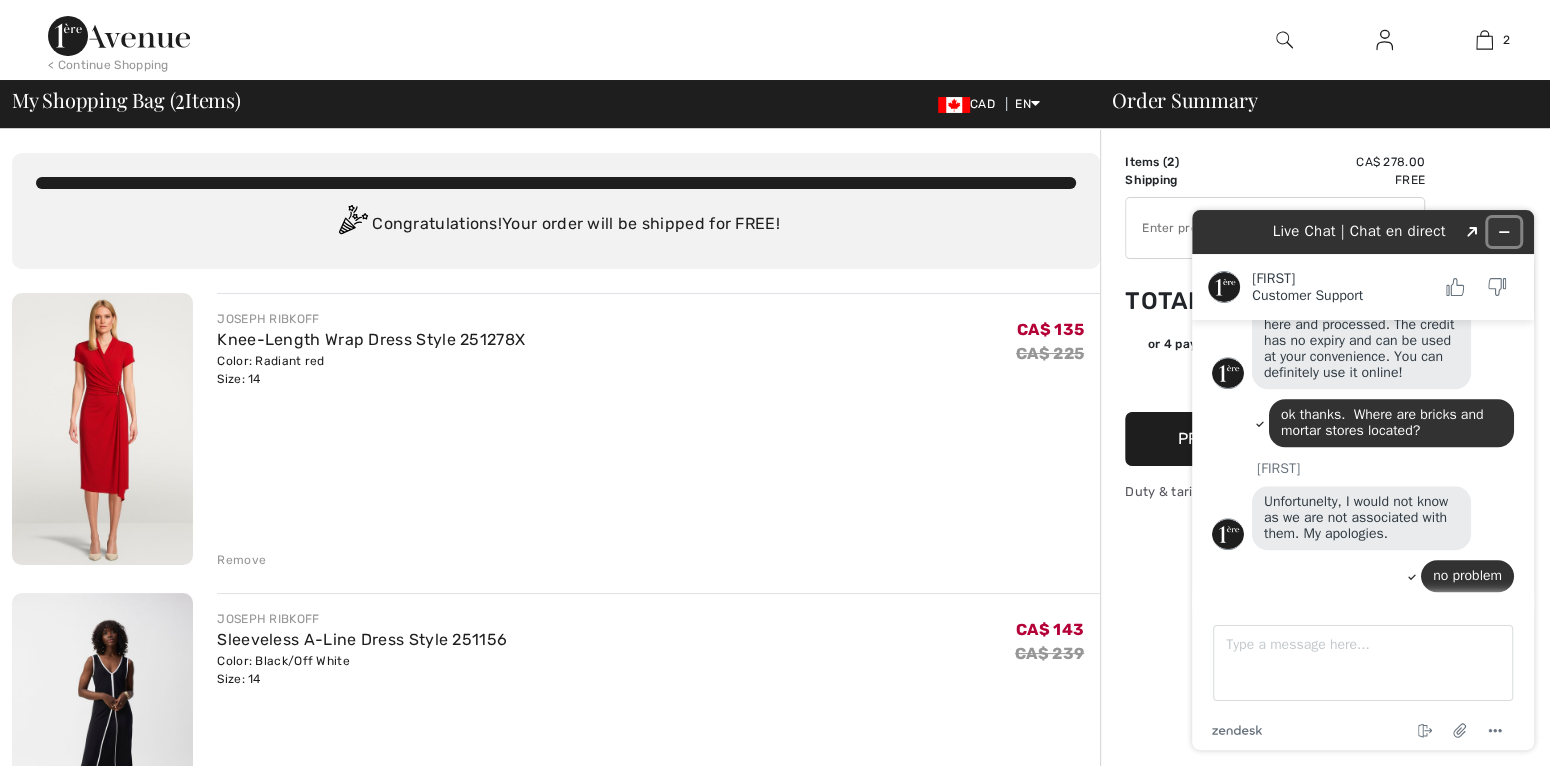 click at bounding box center (1504, 232) 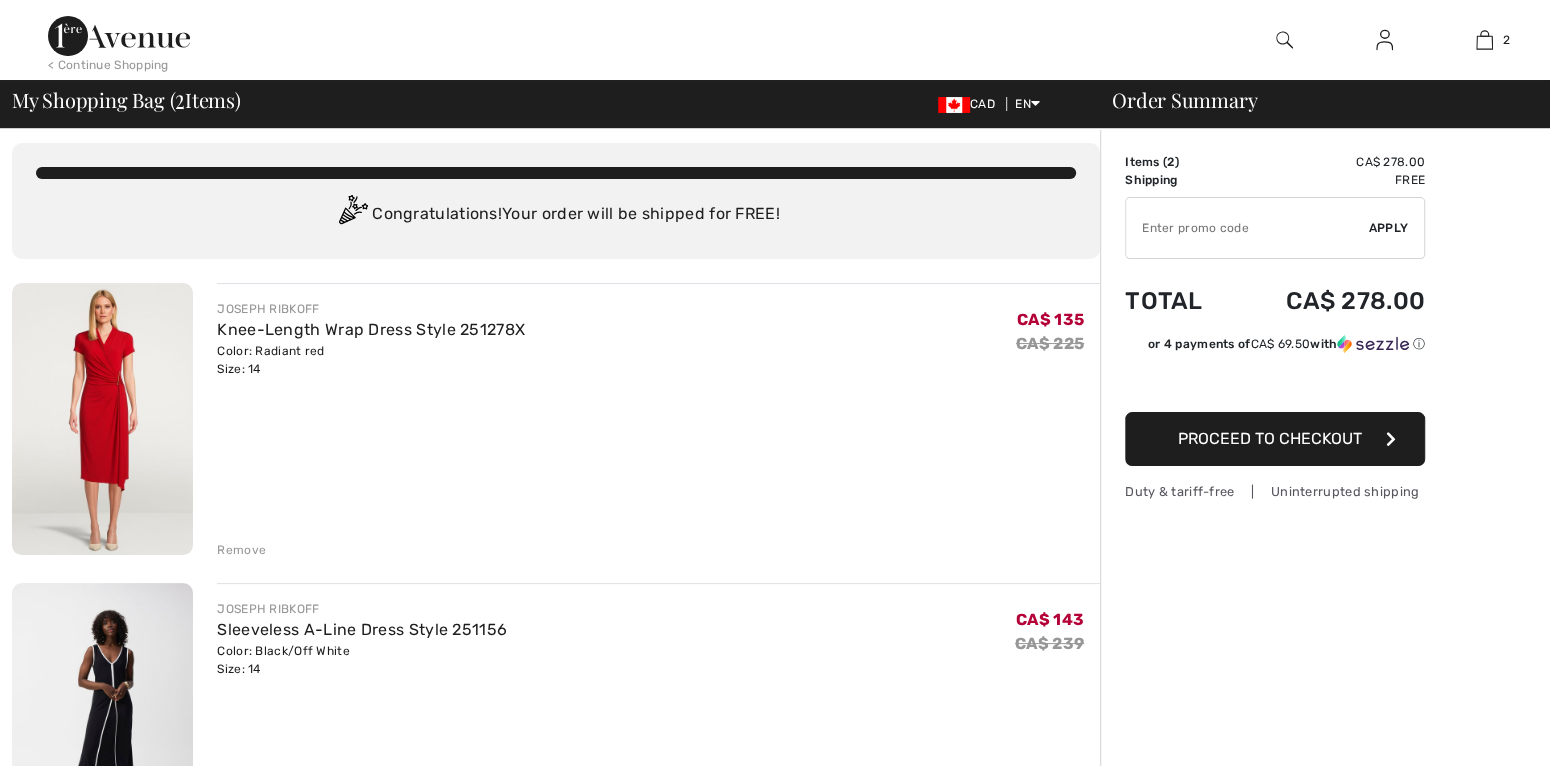 scroll, scrollTop: 0, scrollLeft: 0, axis: both 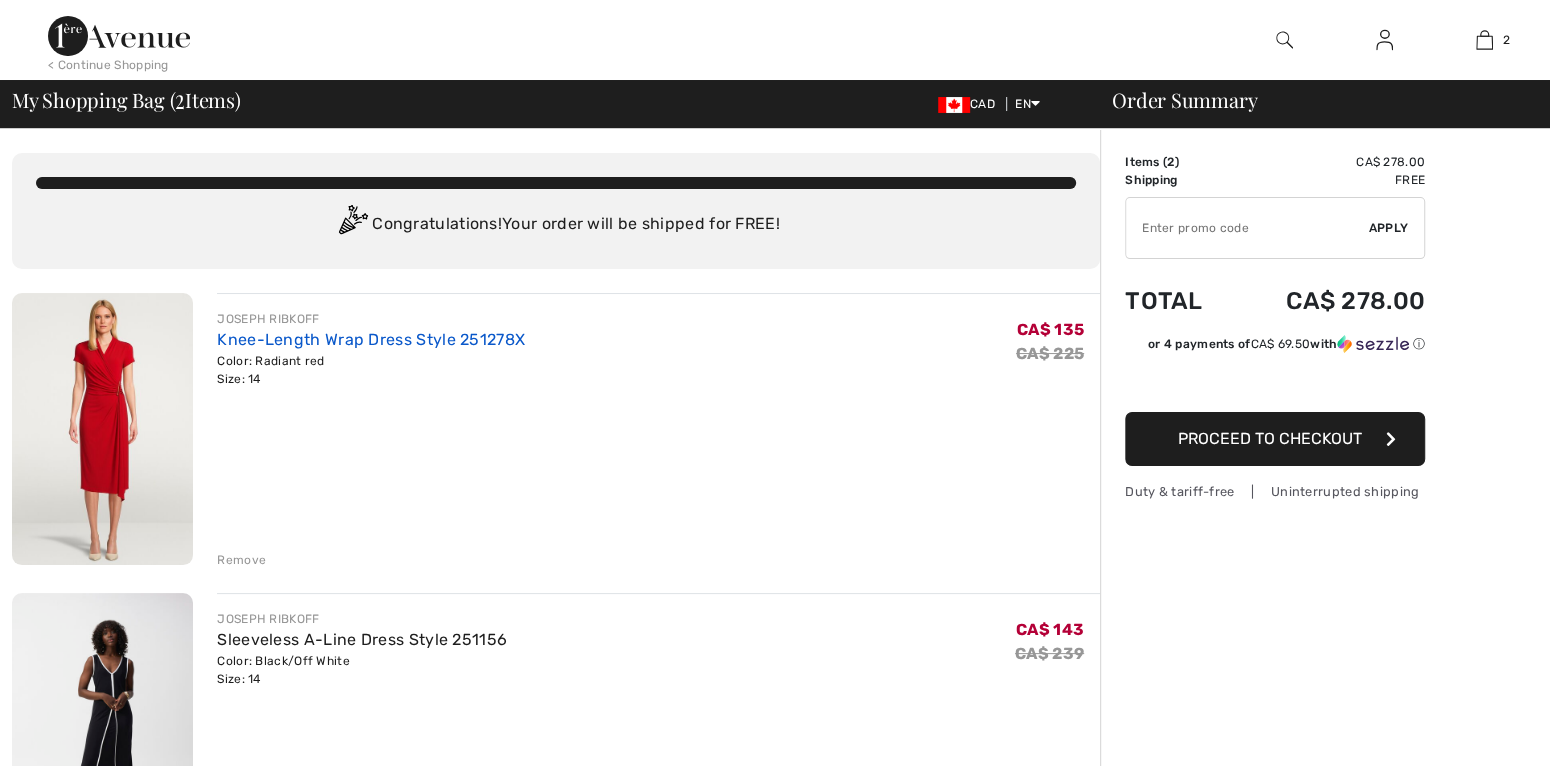 click on "Knee-Length Wrap Dress Style 251278X" at bounding box center [371, 339] 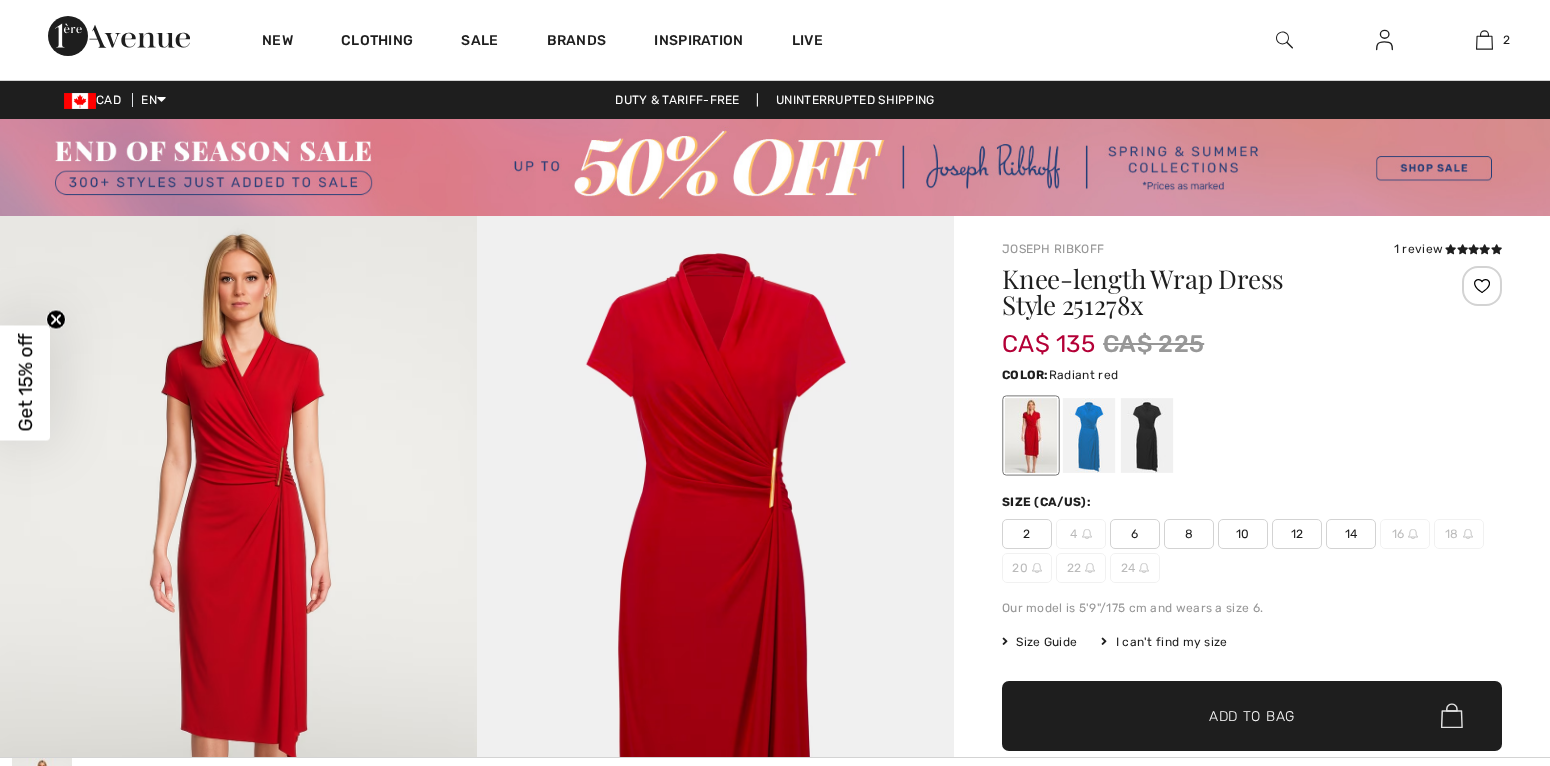 scroll, scrollTop: 833, scrollLeft: 0, axis: vertical 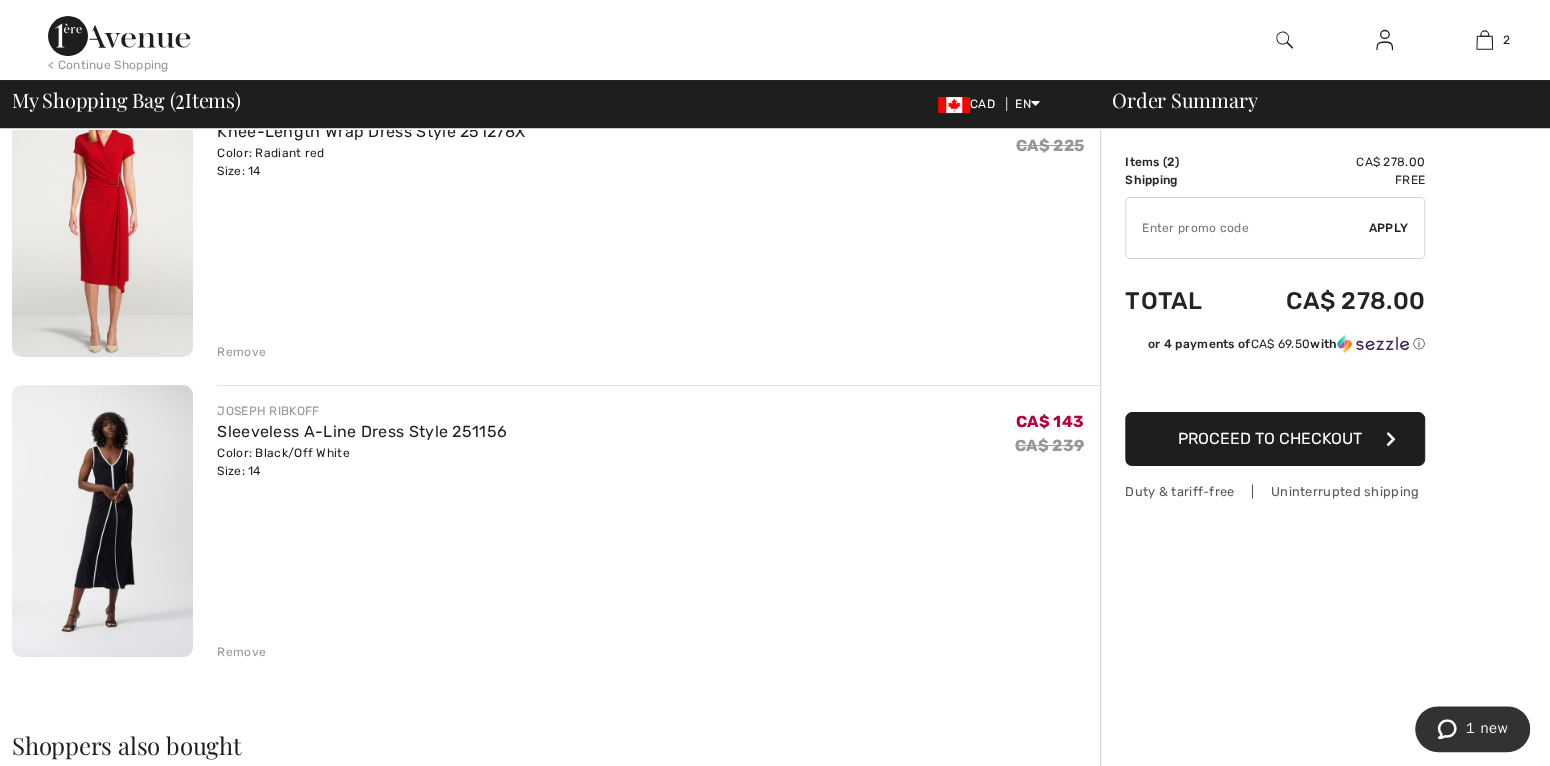click on "Proceed to Checkout" at bounding box center [1270, 438] 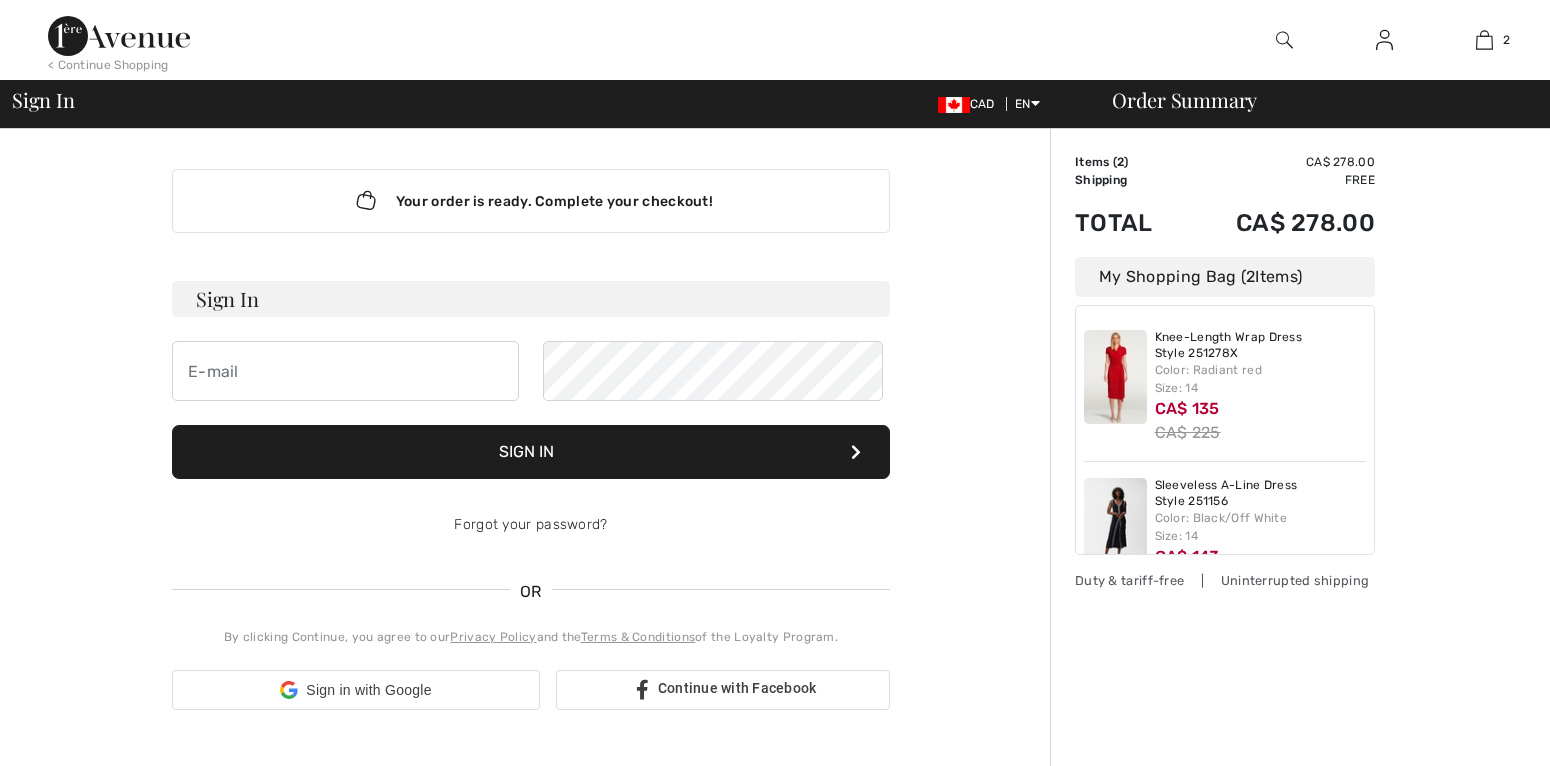 scroll, scrollTop: 0, scrollLeft: 0, axis: both 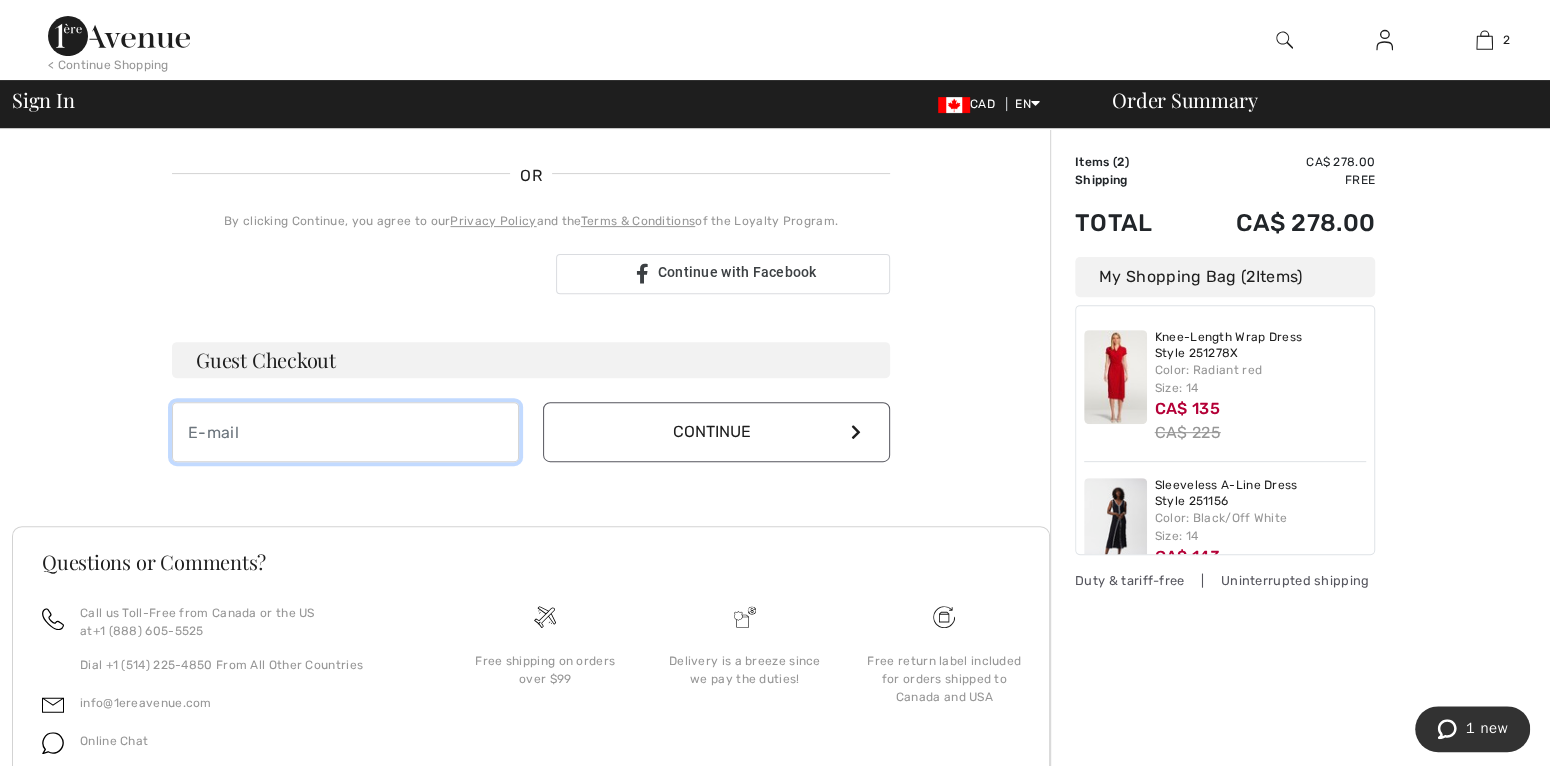 click at bounding box center [345, 432] 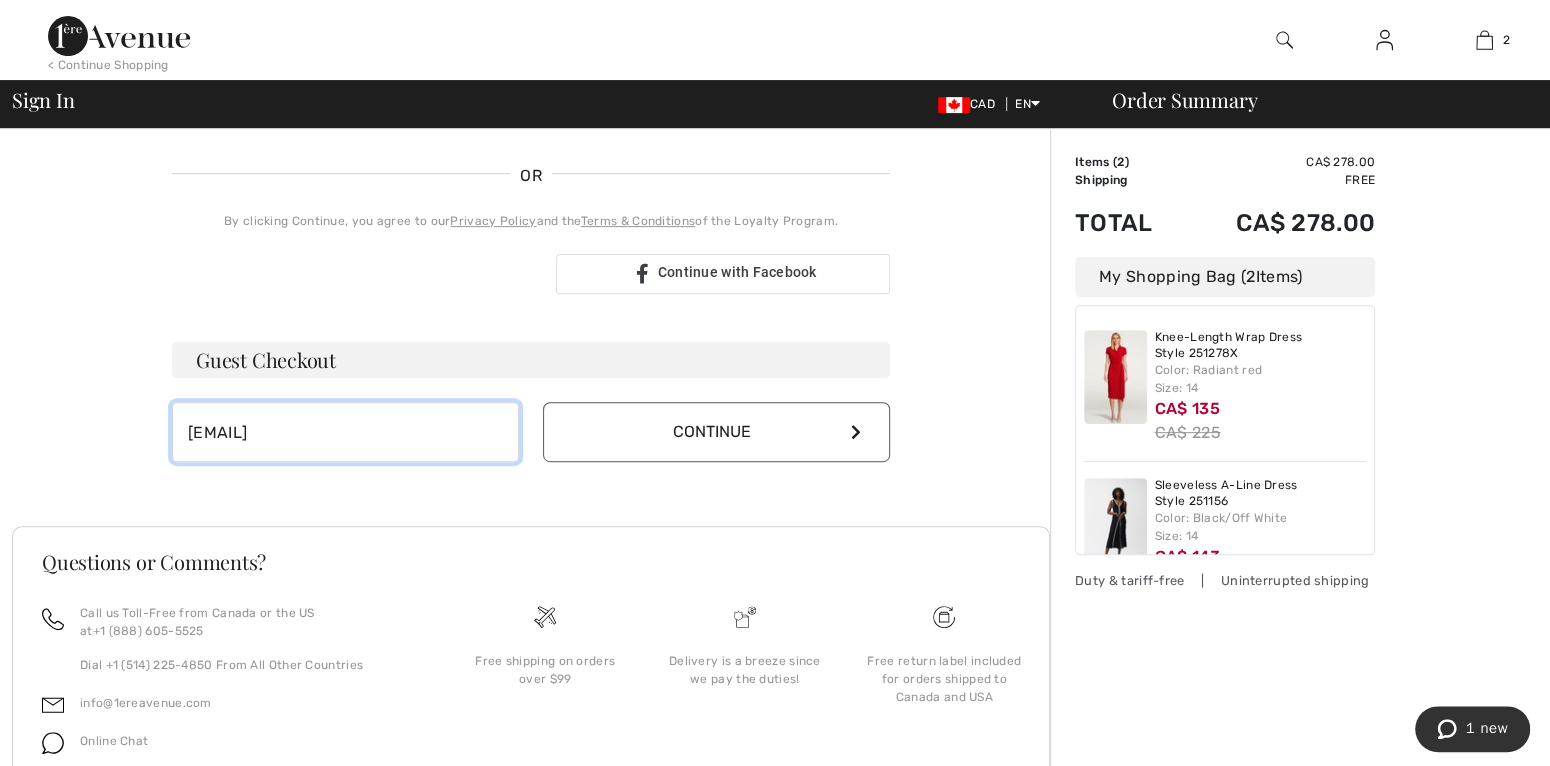 click on "[EMAIL]" at bounding box center [345, 432] 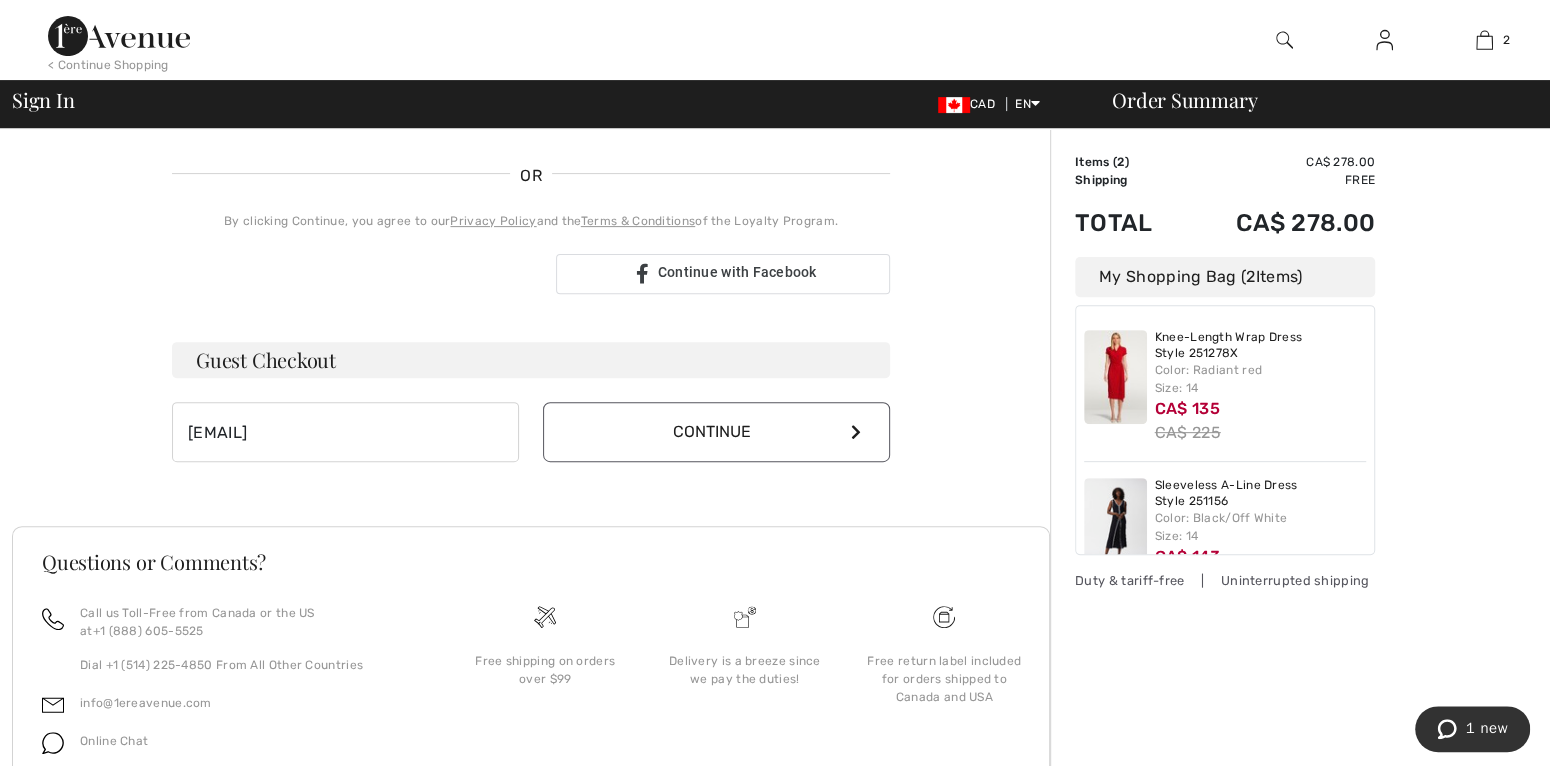 type 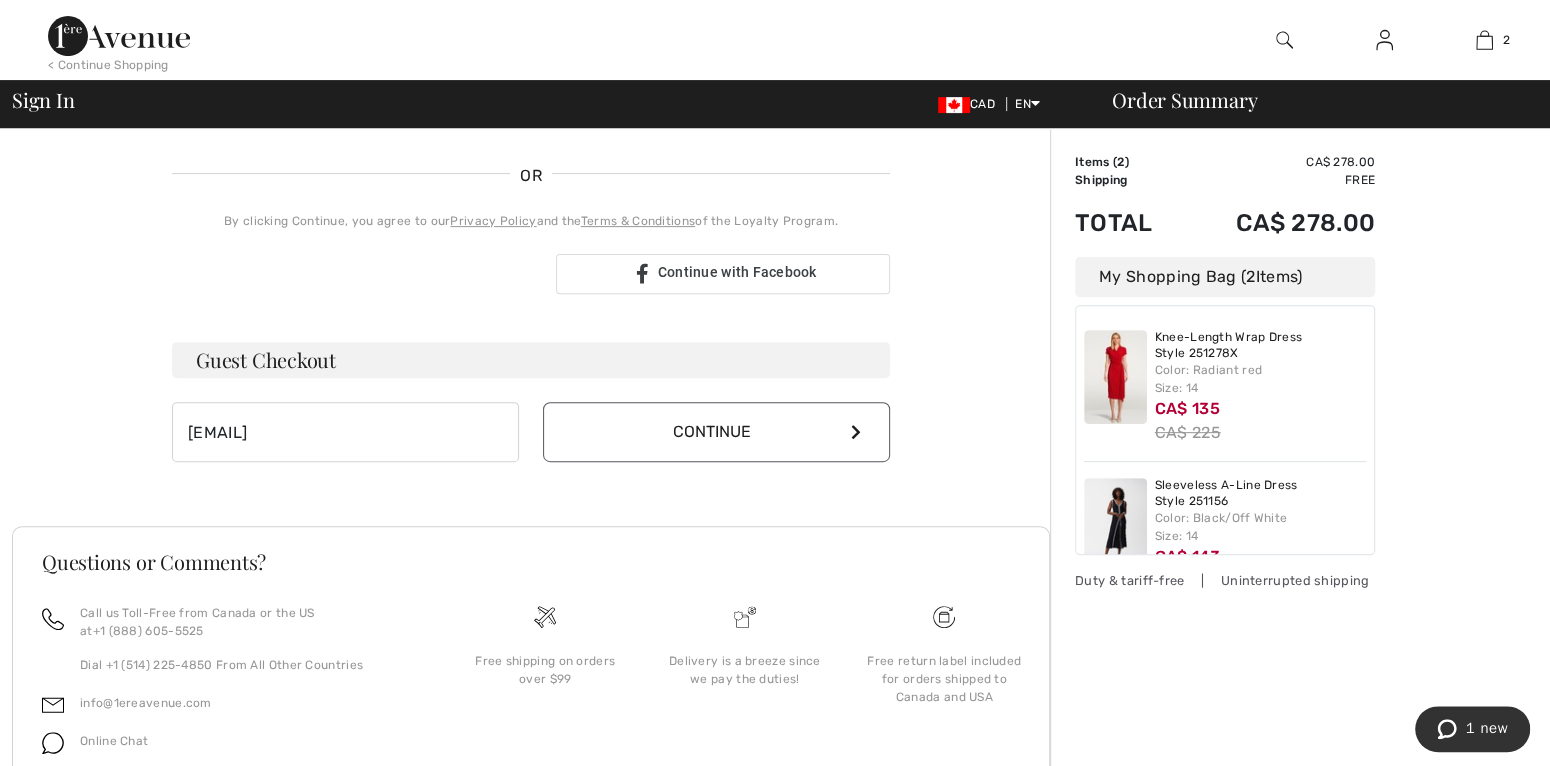 click on "Continue" at bounding box center [716, 432] 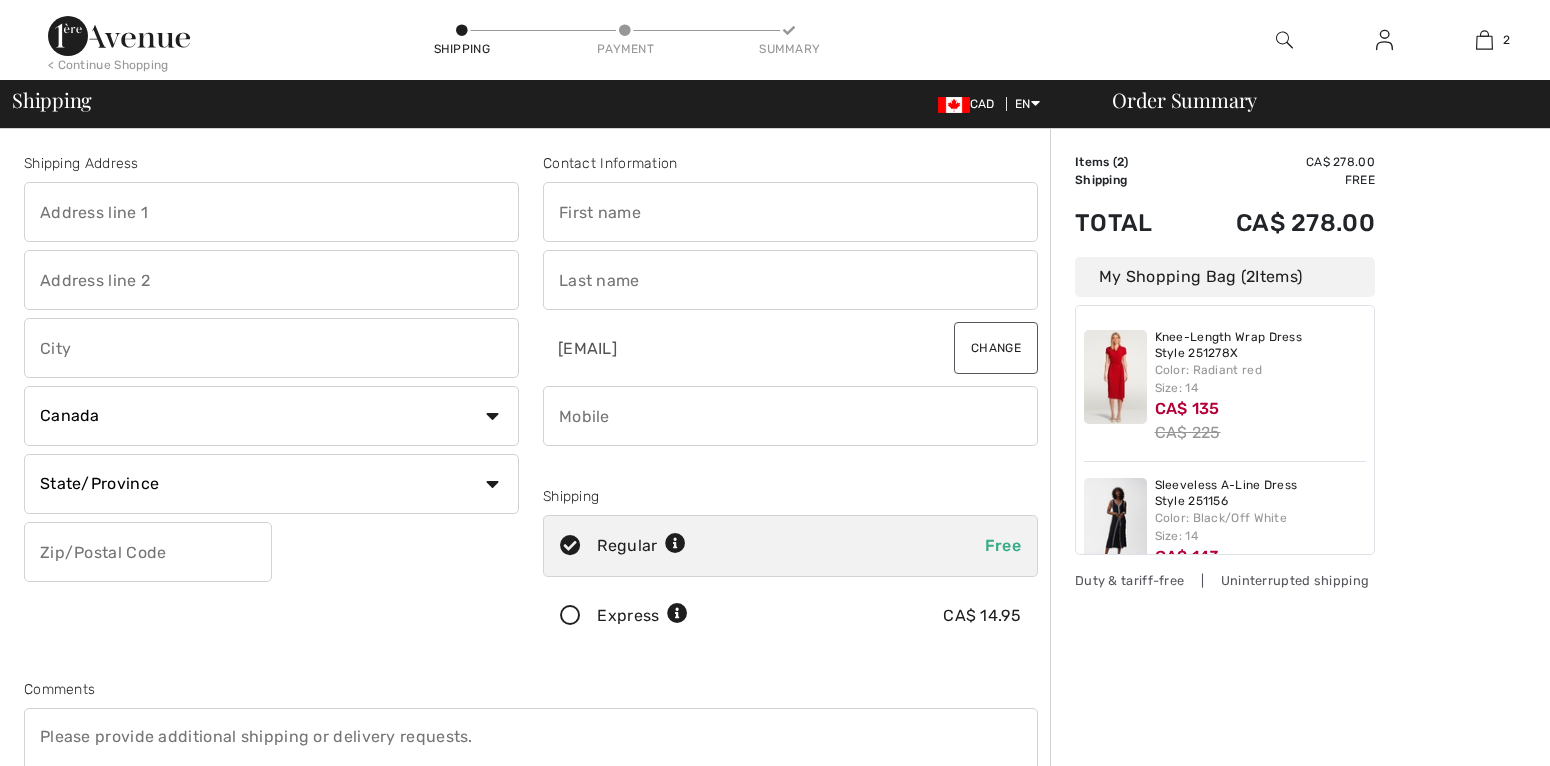 scroll, scrollTop: 0, scrollLeft: 0, axis: both 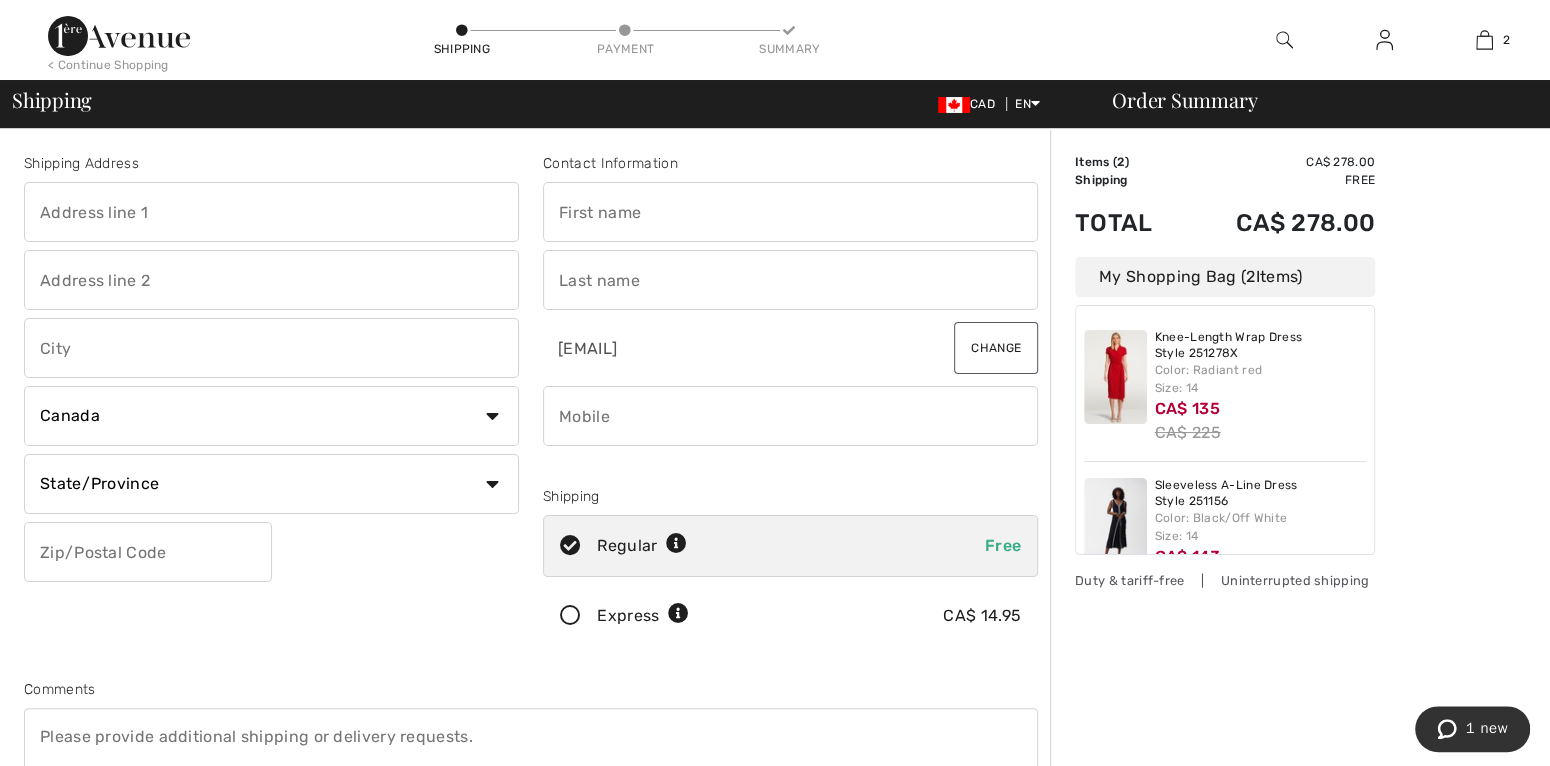 click at bounding box center (271, 212) 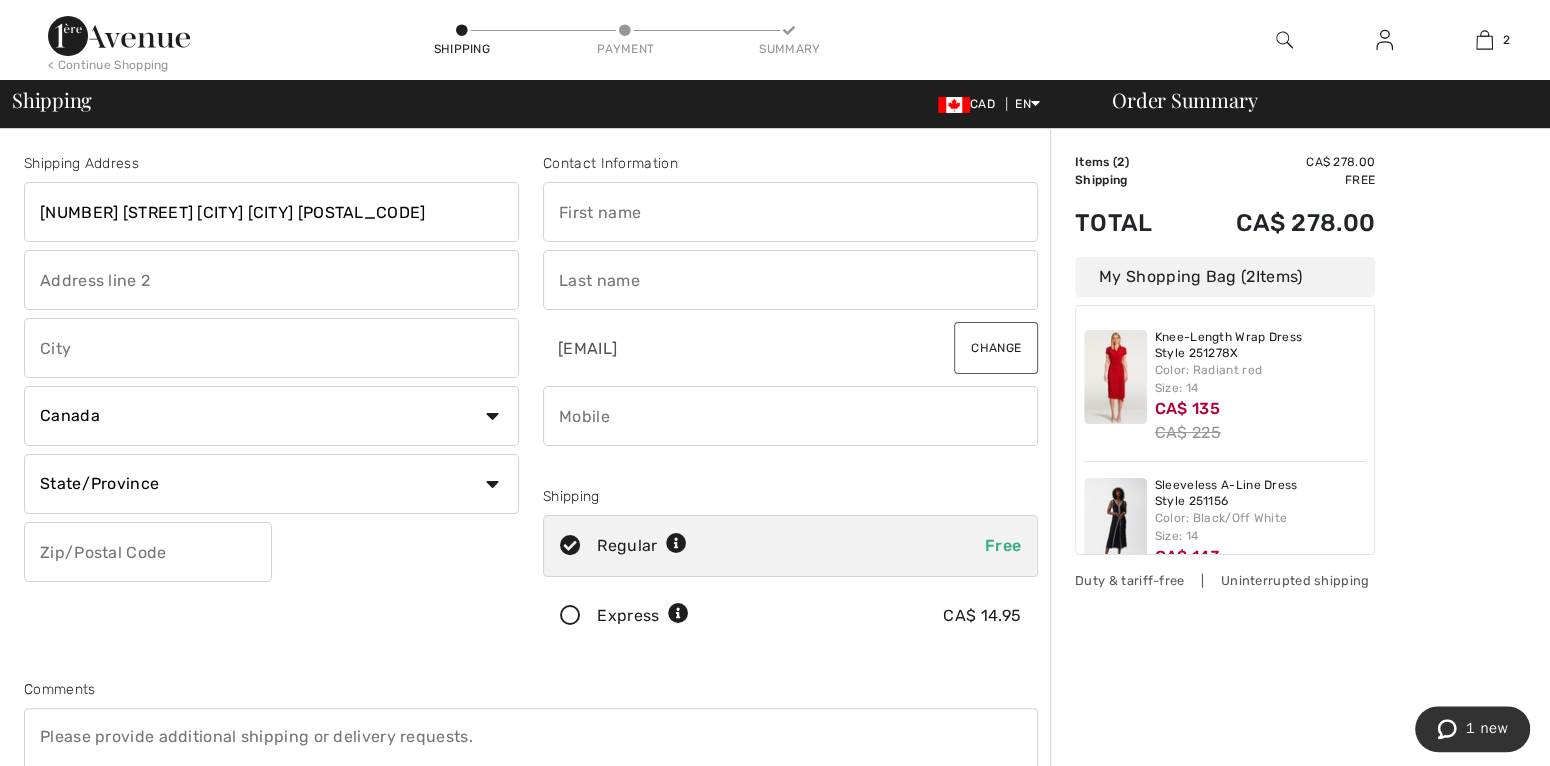 type on "Windsor" 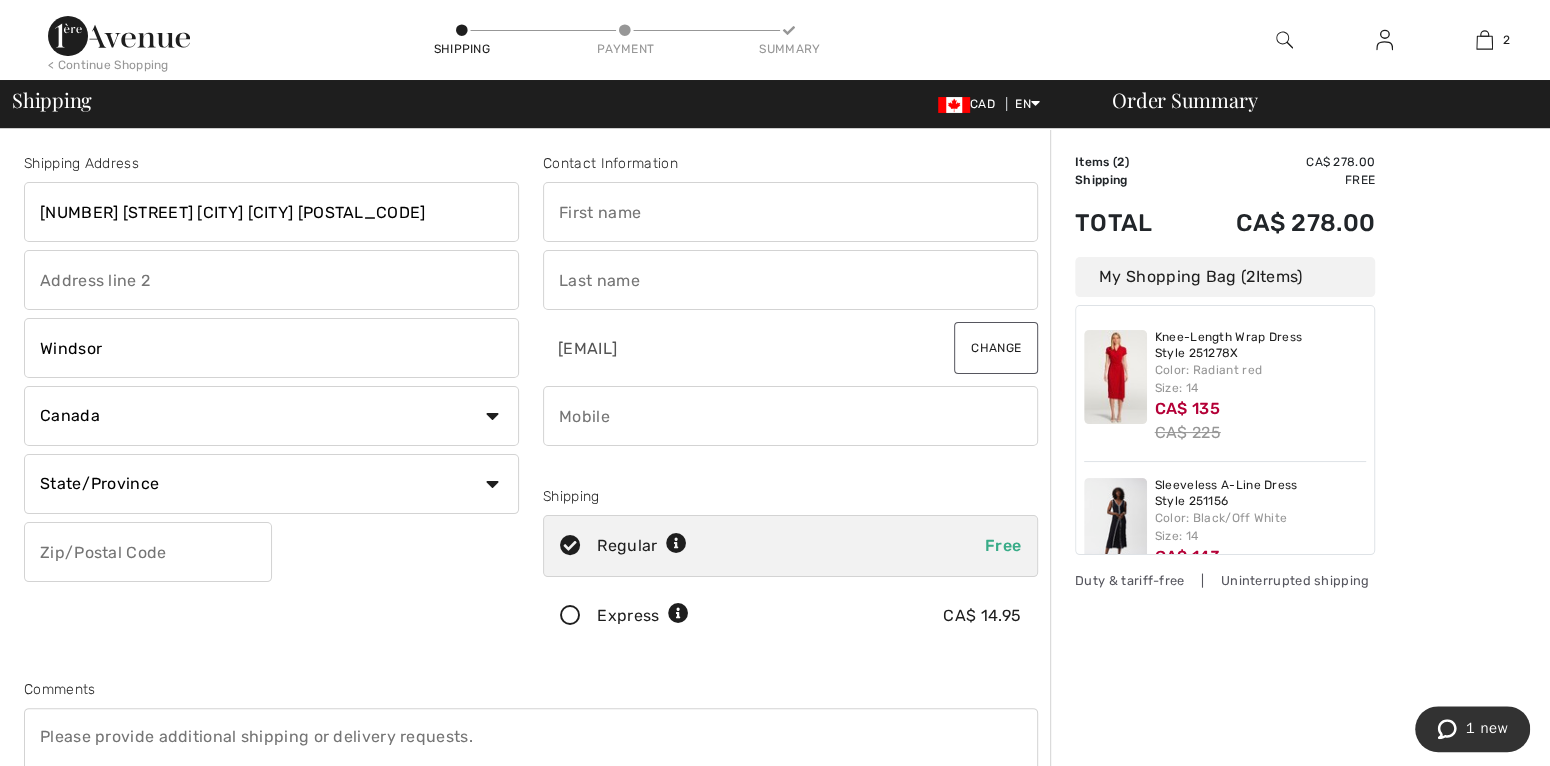 select on "ON" 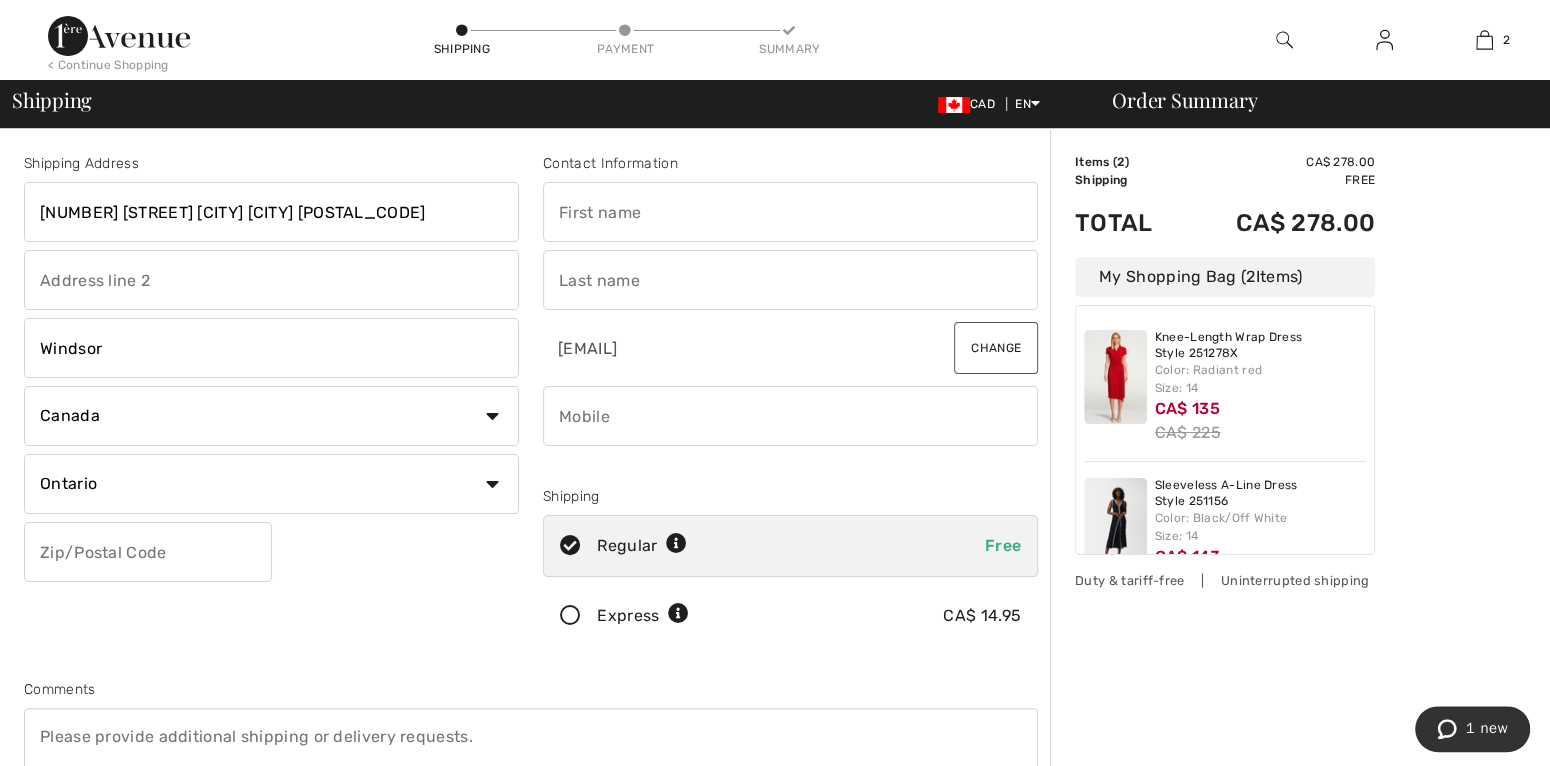 type on "N9E 1X9" 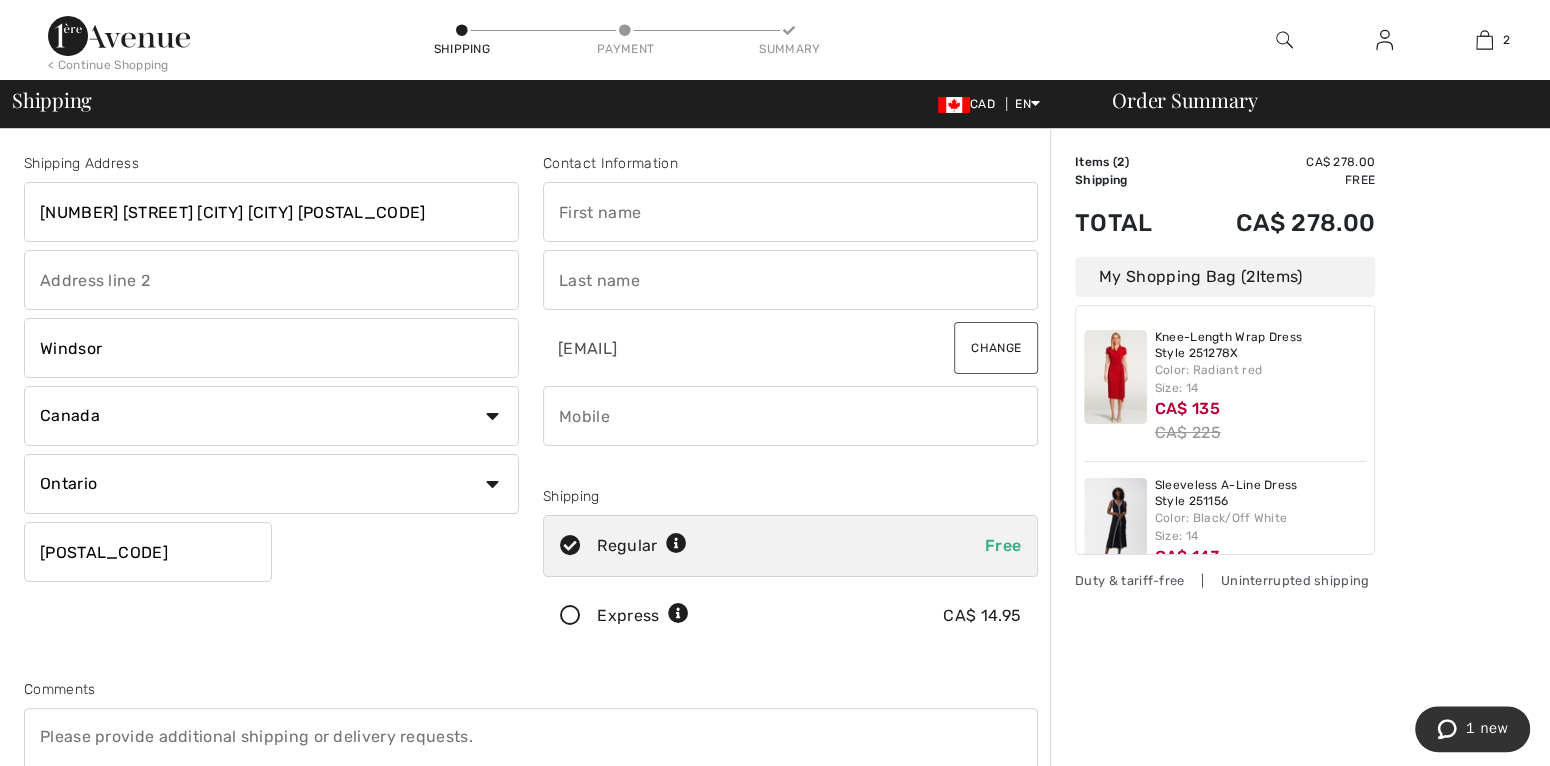 type on "Vicky and Lyle" 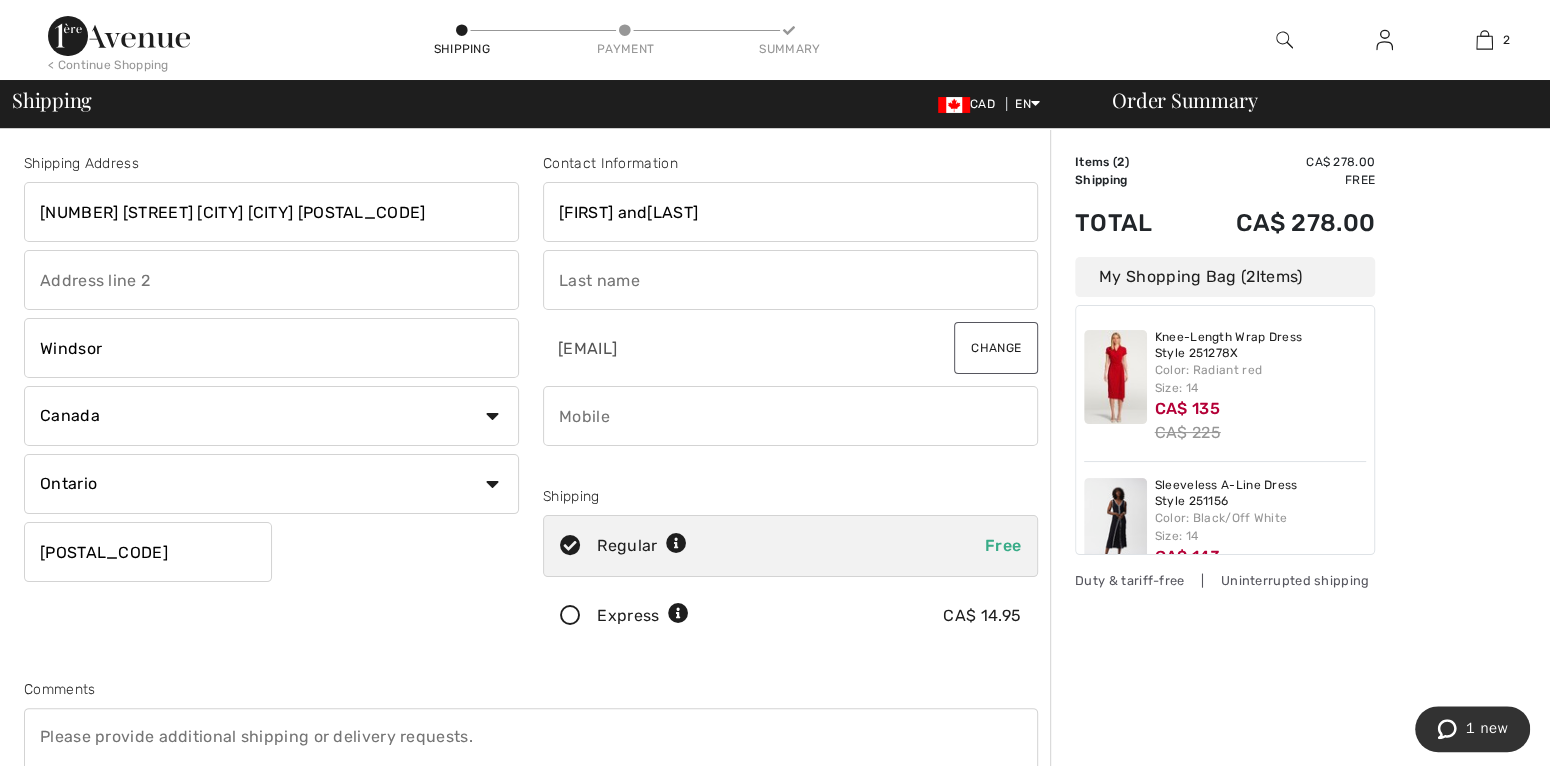 type on "Smith" 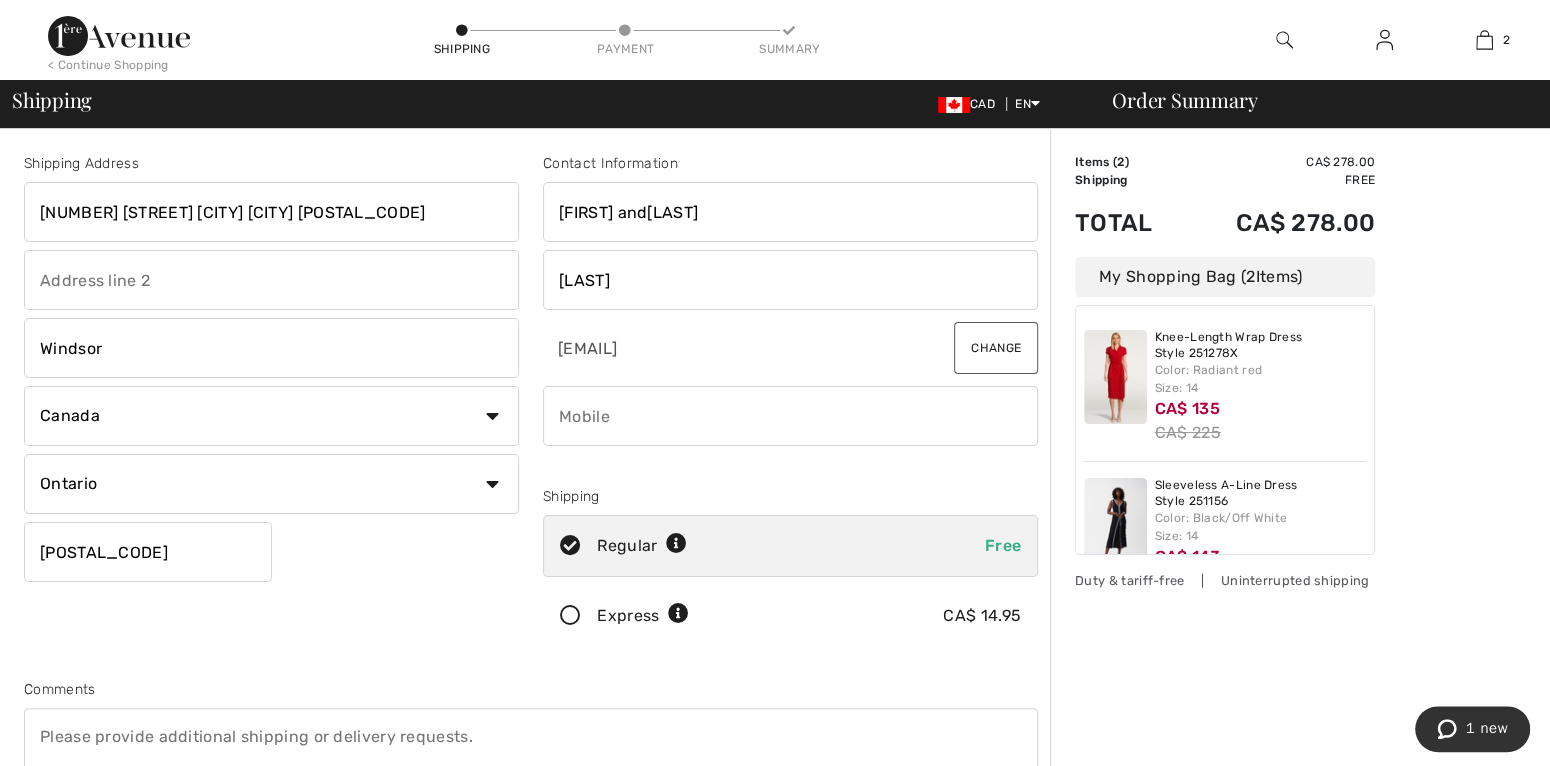 type on "5199800280" 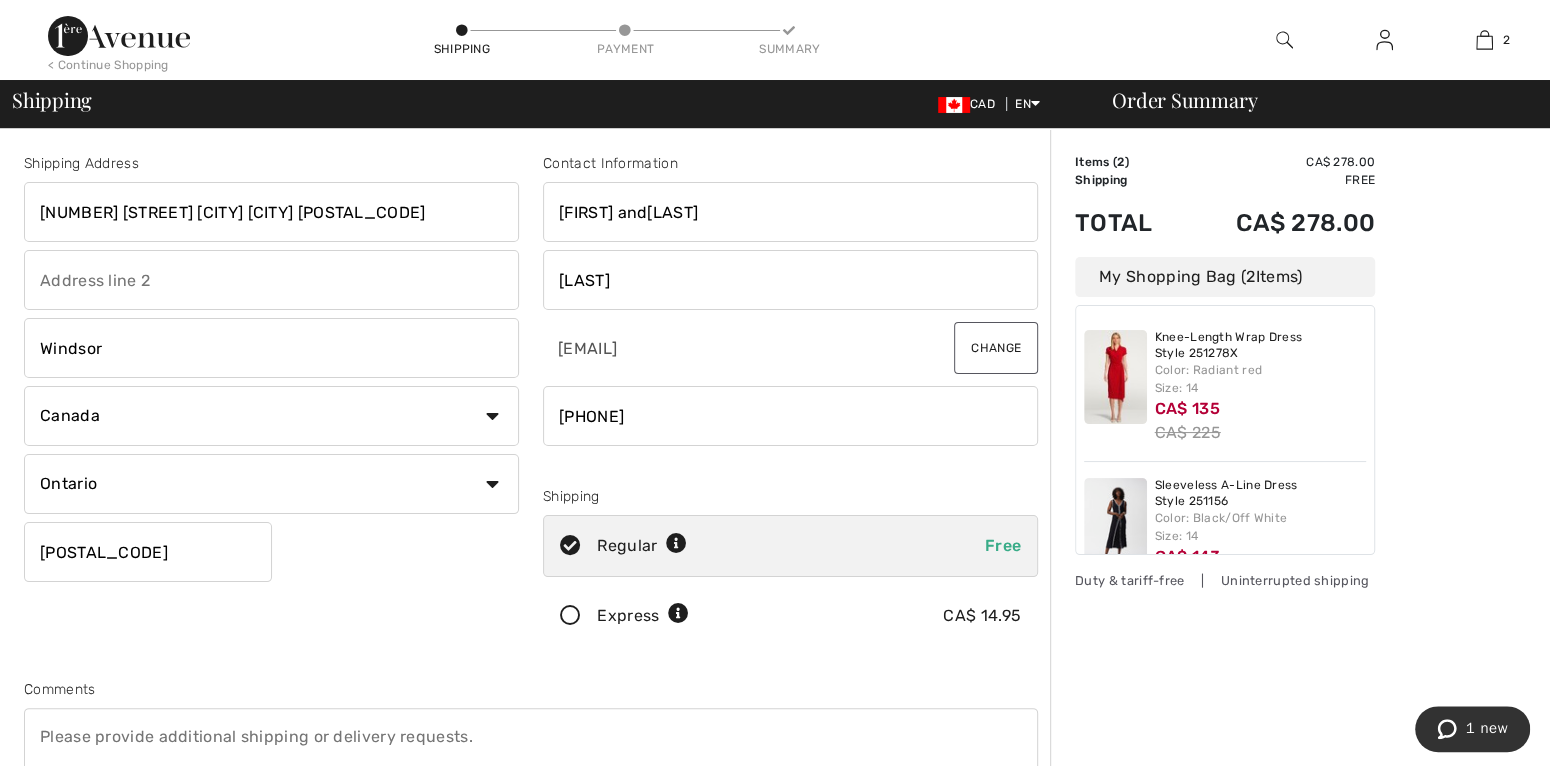 type on "N9E1X9" 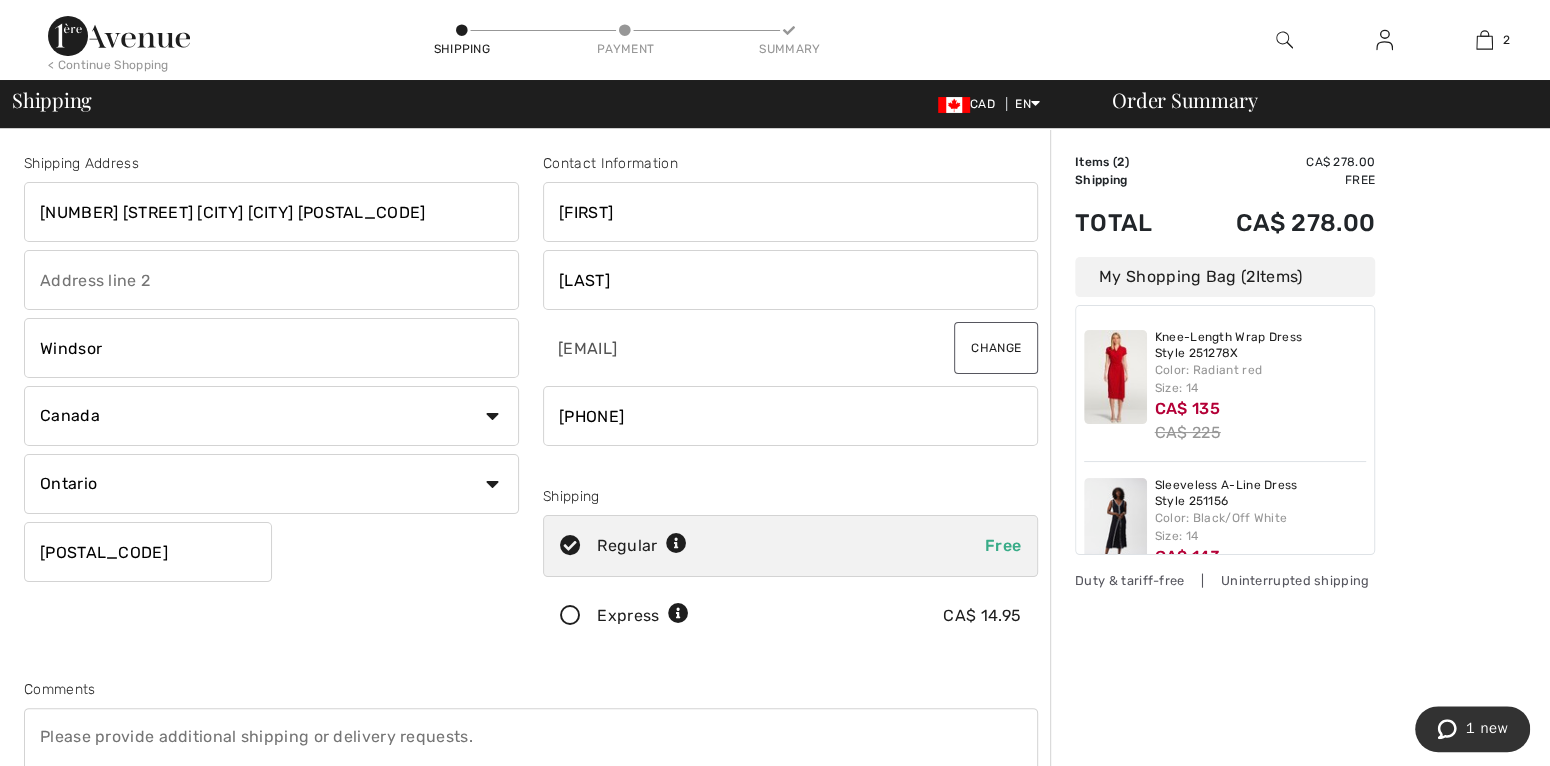 type on "Vicky" 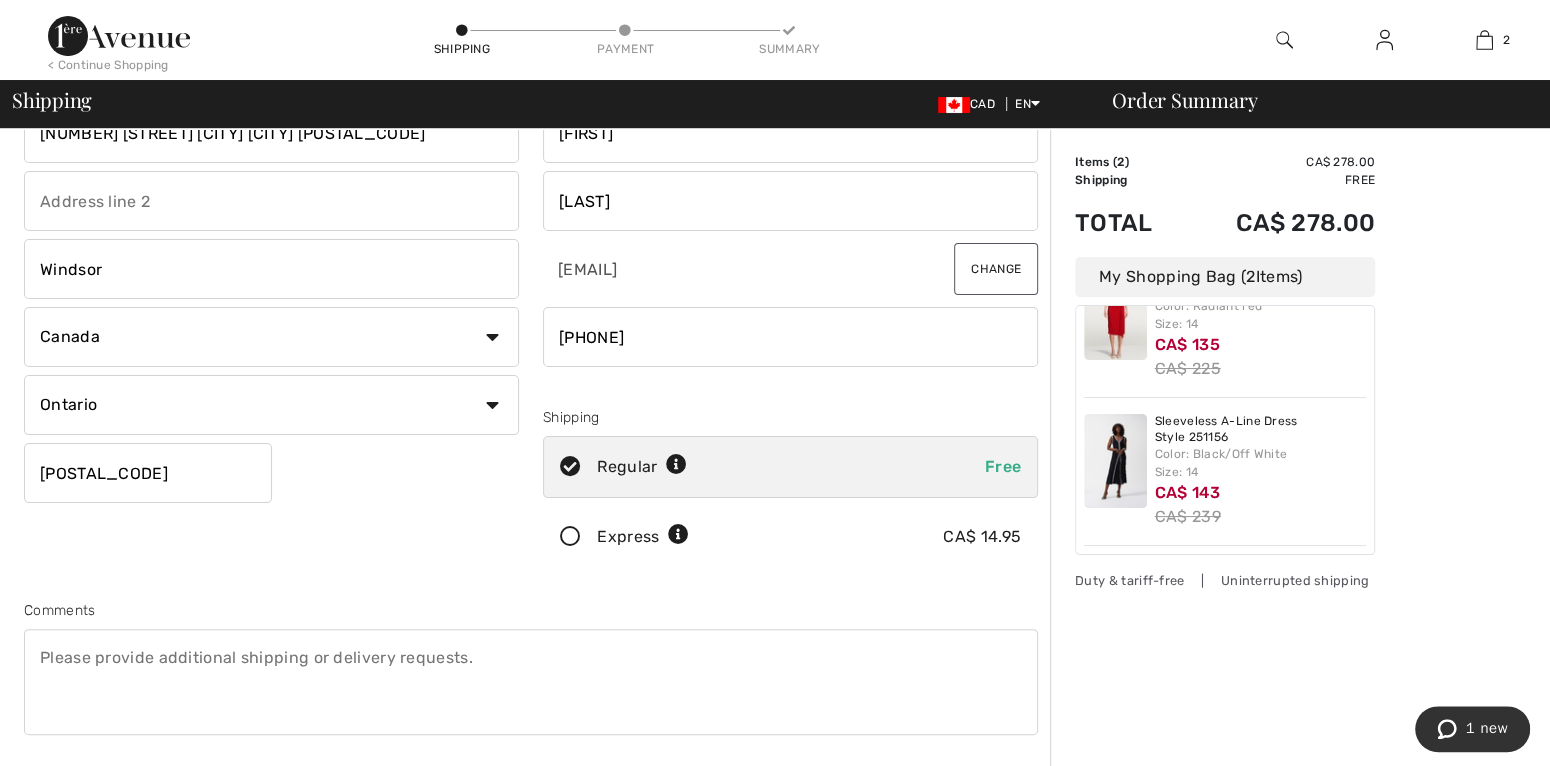 scroll, scrollTop: 312, scrollLeft: 0, axis: vertical 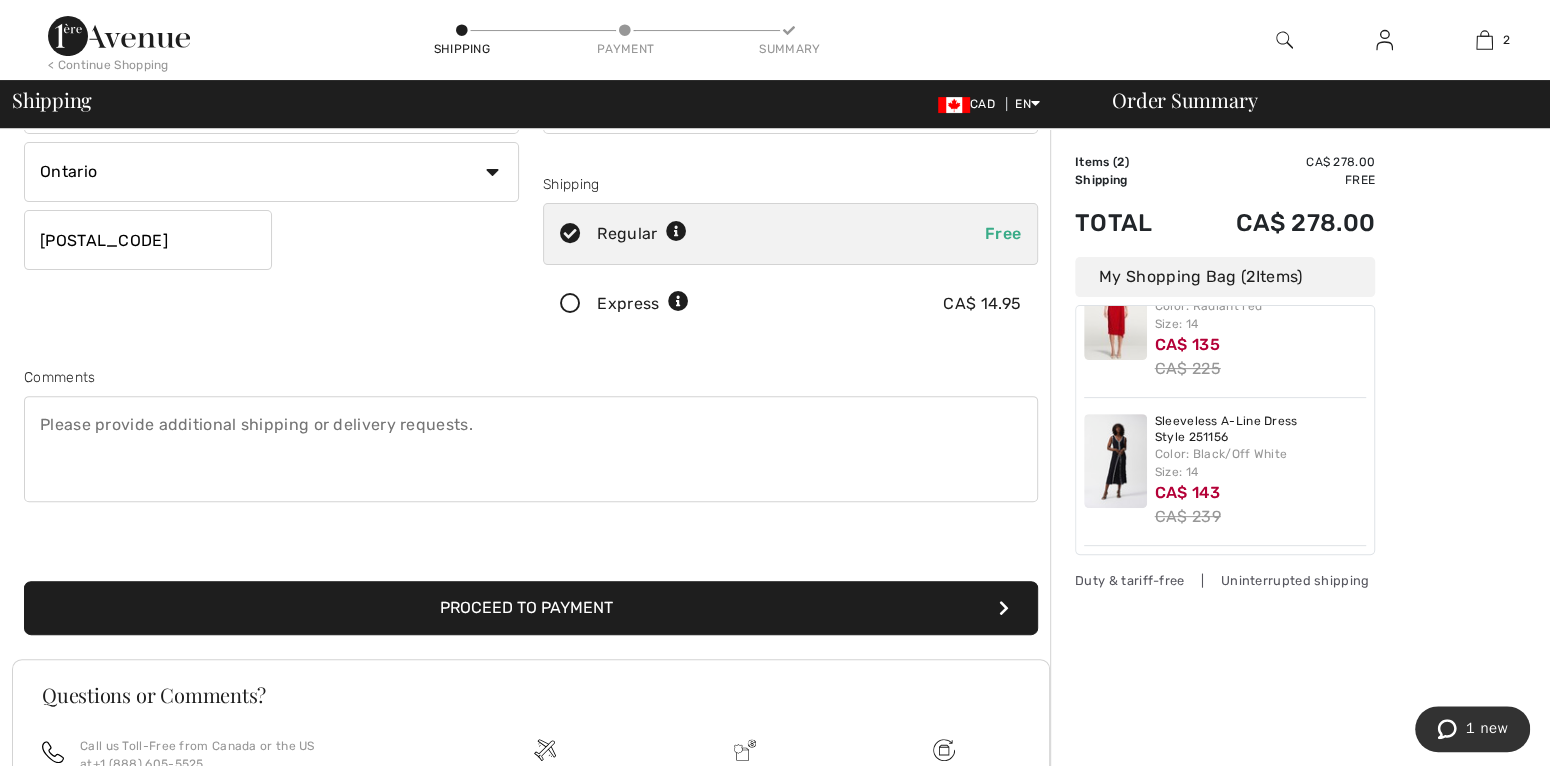 click on "Proceed to Payment" at bounding box center (531, 608) 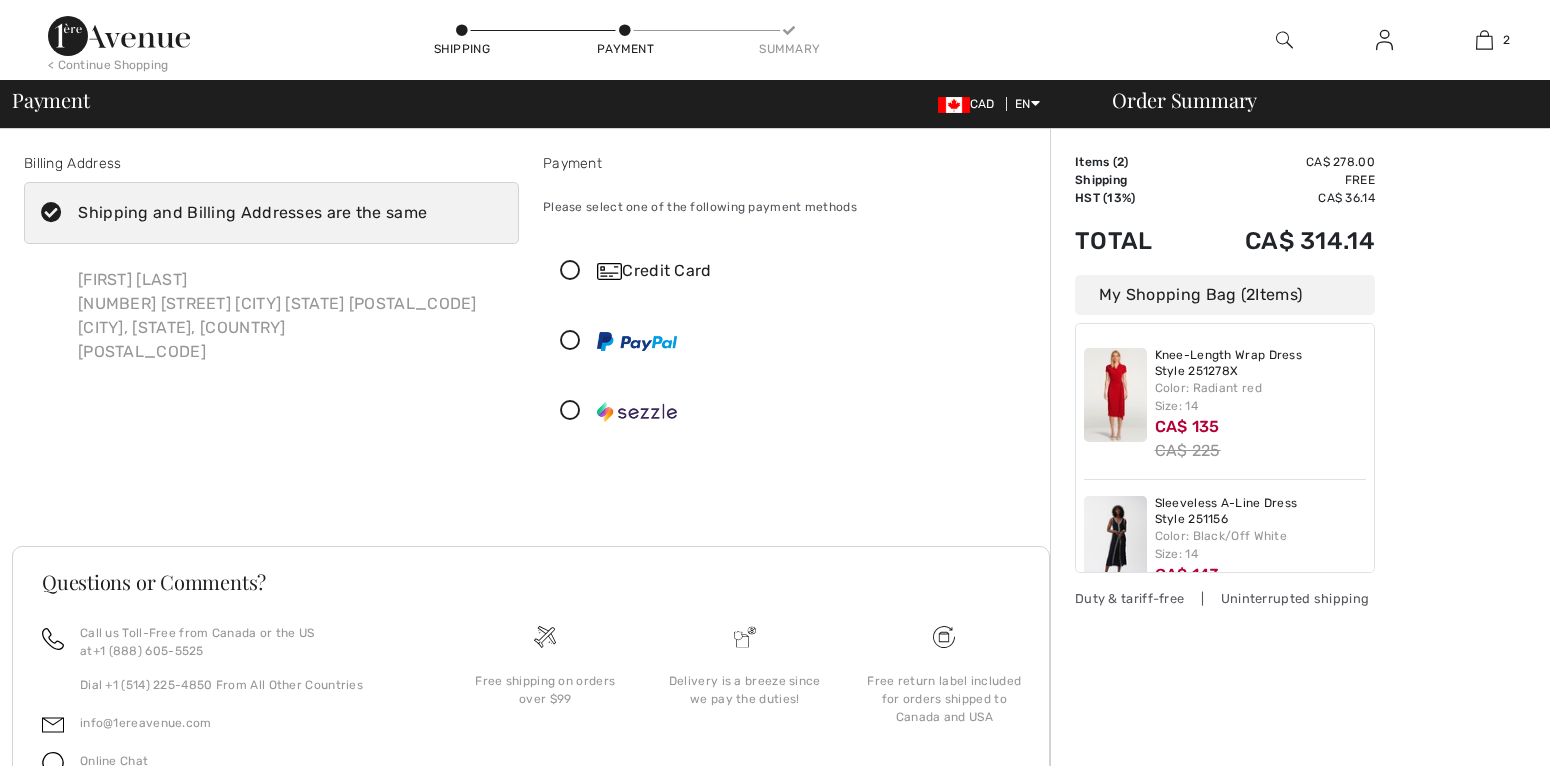 scroll, scrollTop: 0, scrollLeft: 0, axis: both 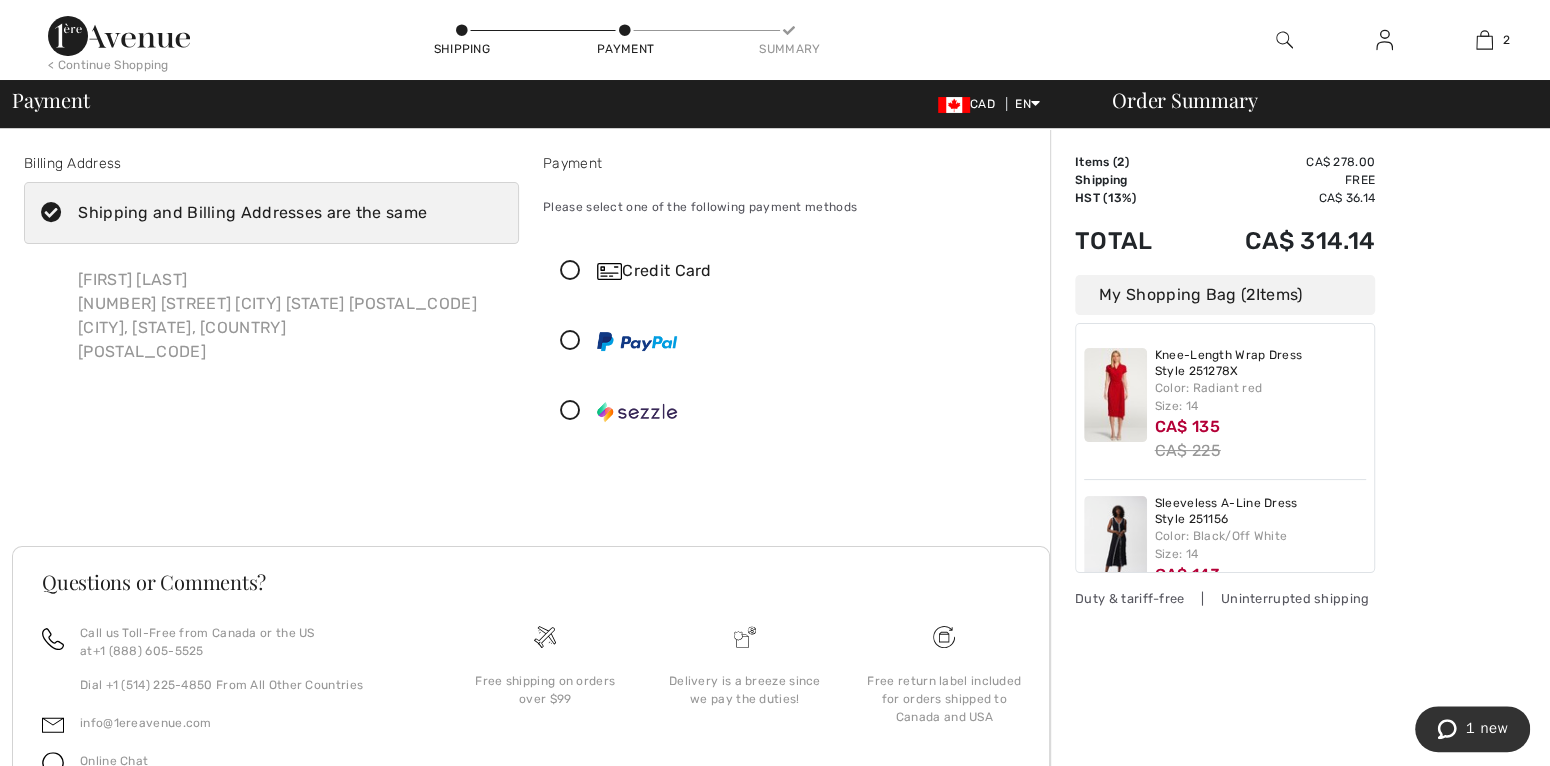 click at bounding box center [570, 271] 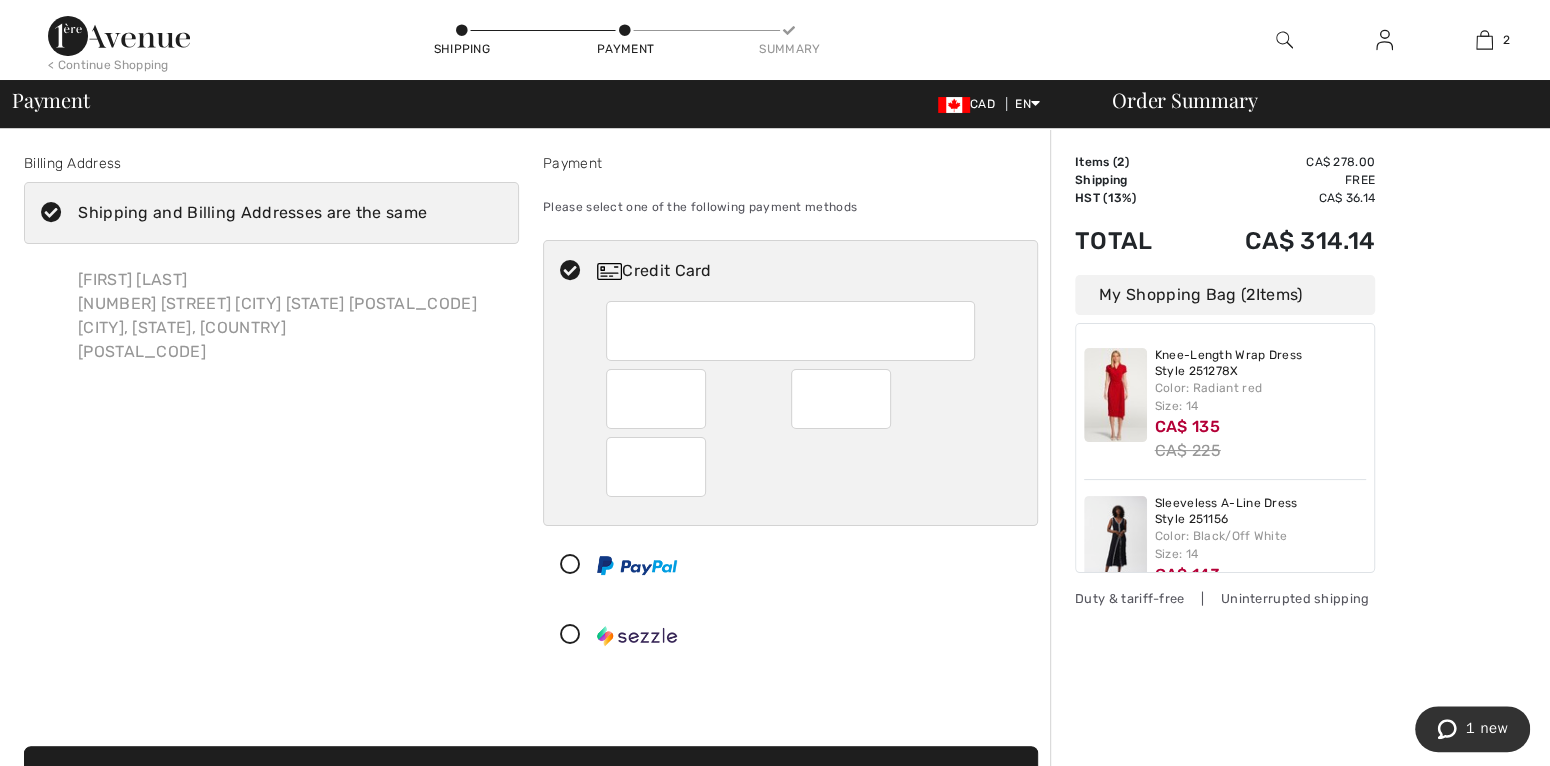 click at bounding box center (782, 565) 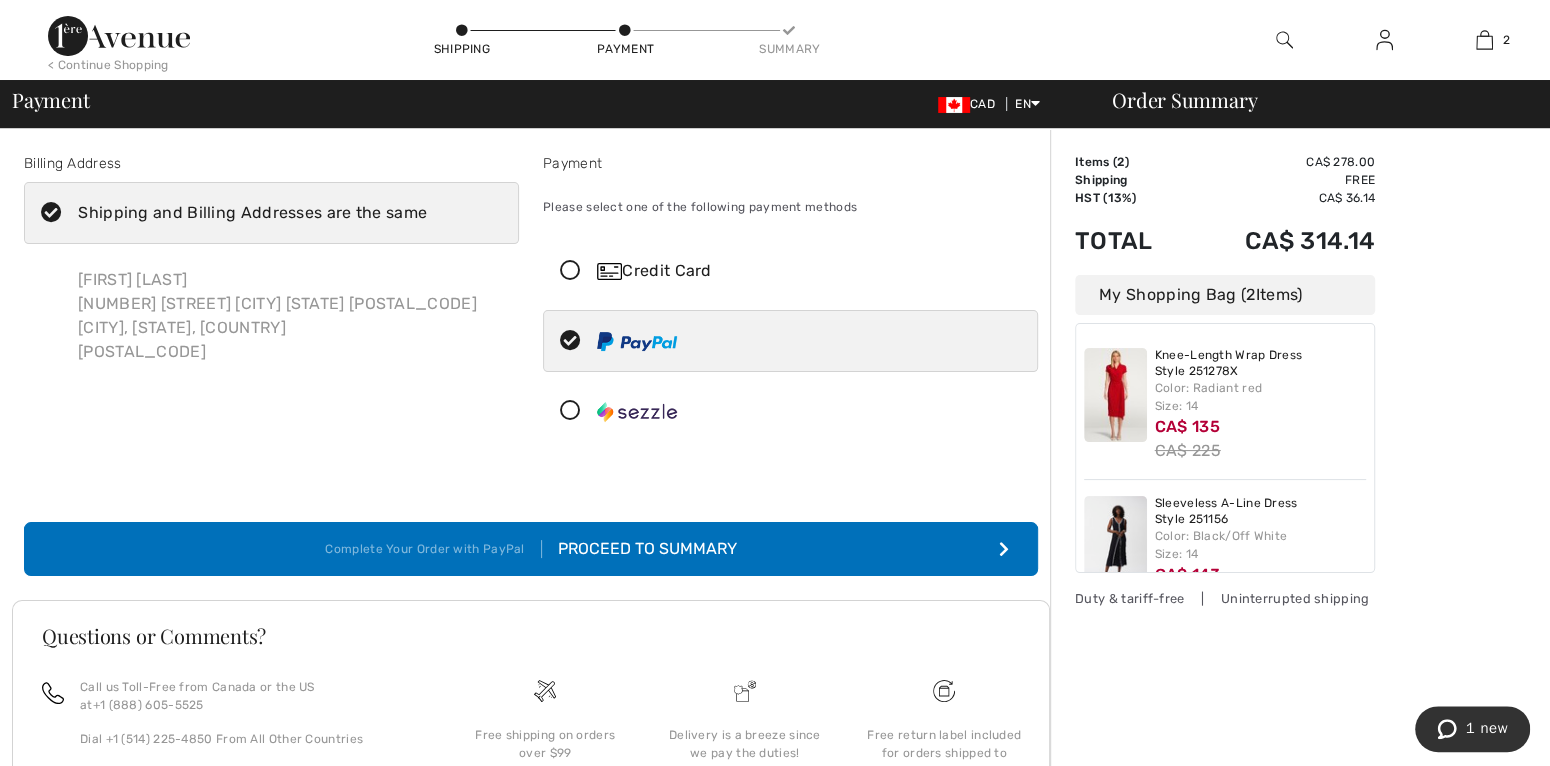 click at bounding box center (570, 271) 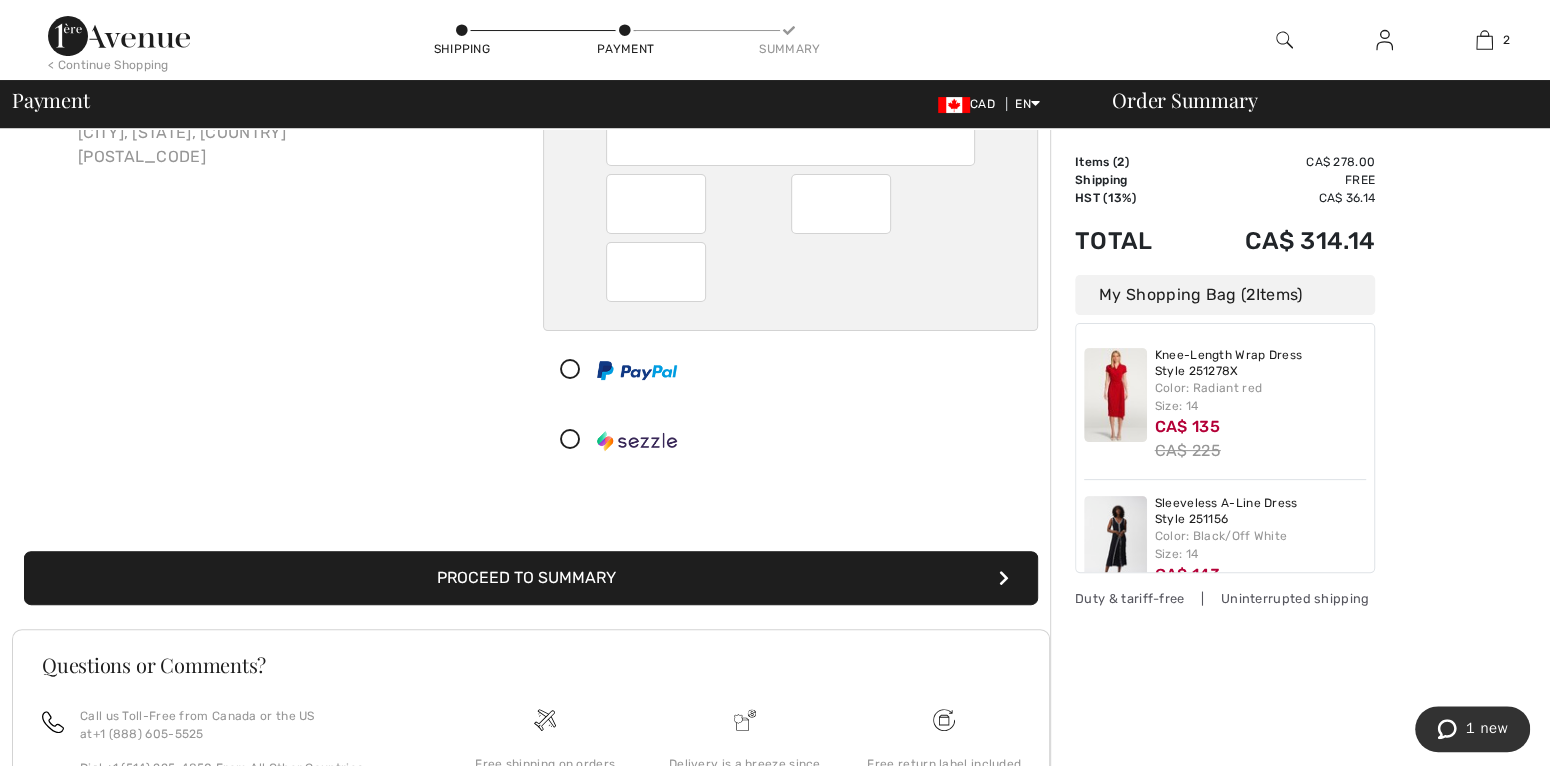 scroll, scrollTop: 208, scrollLeft: 0, axis: vertical 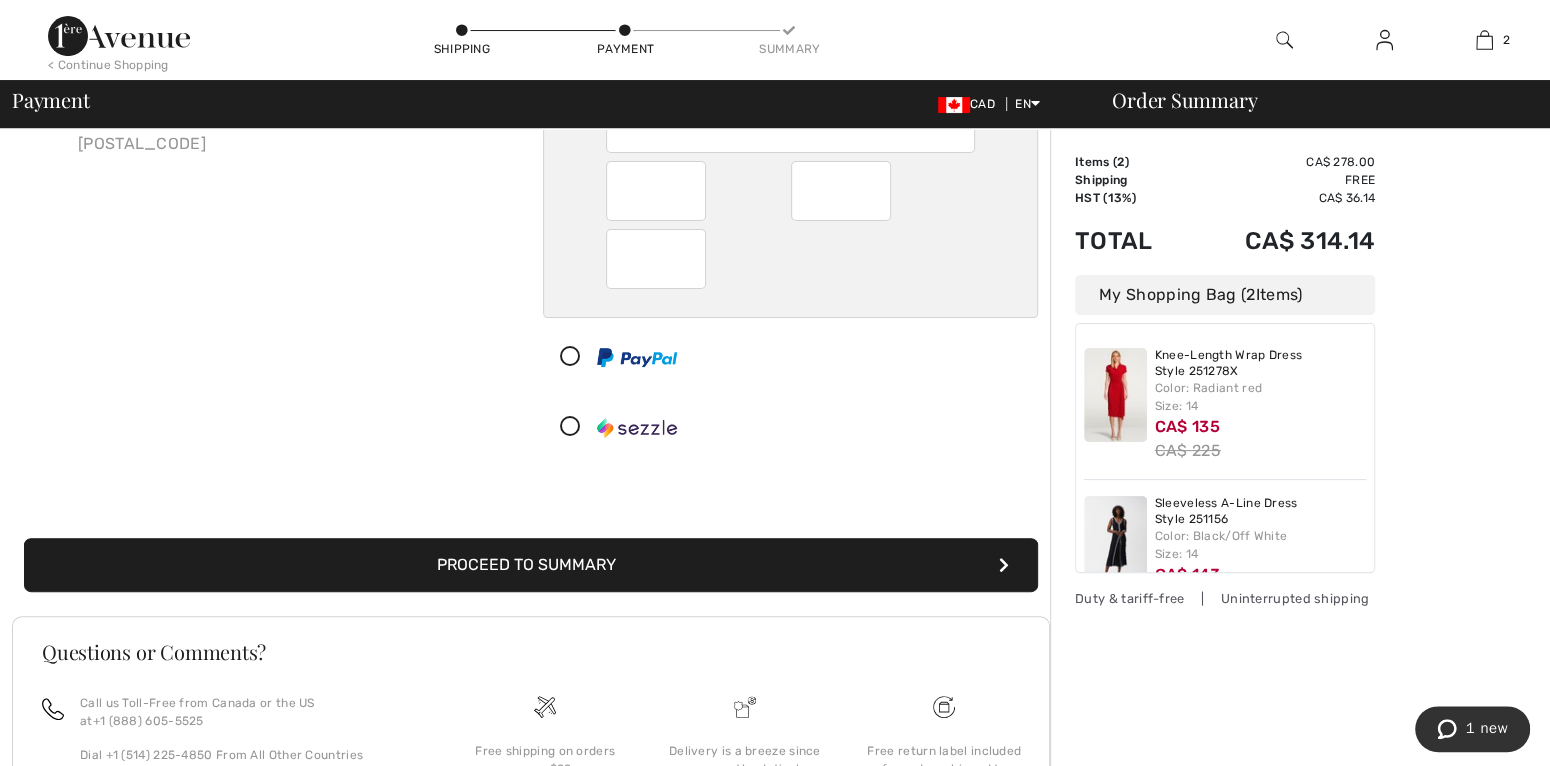 click on "Proceed to Summary" at bounding box center [531, 565] 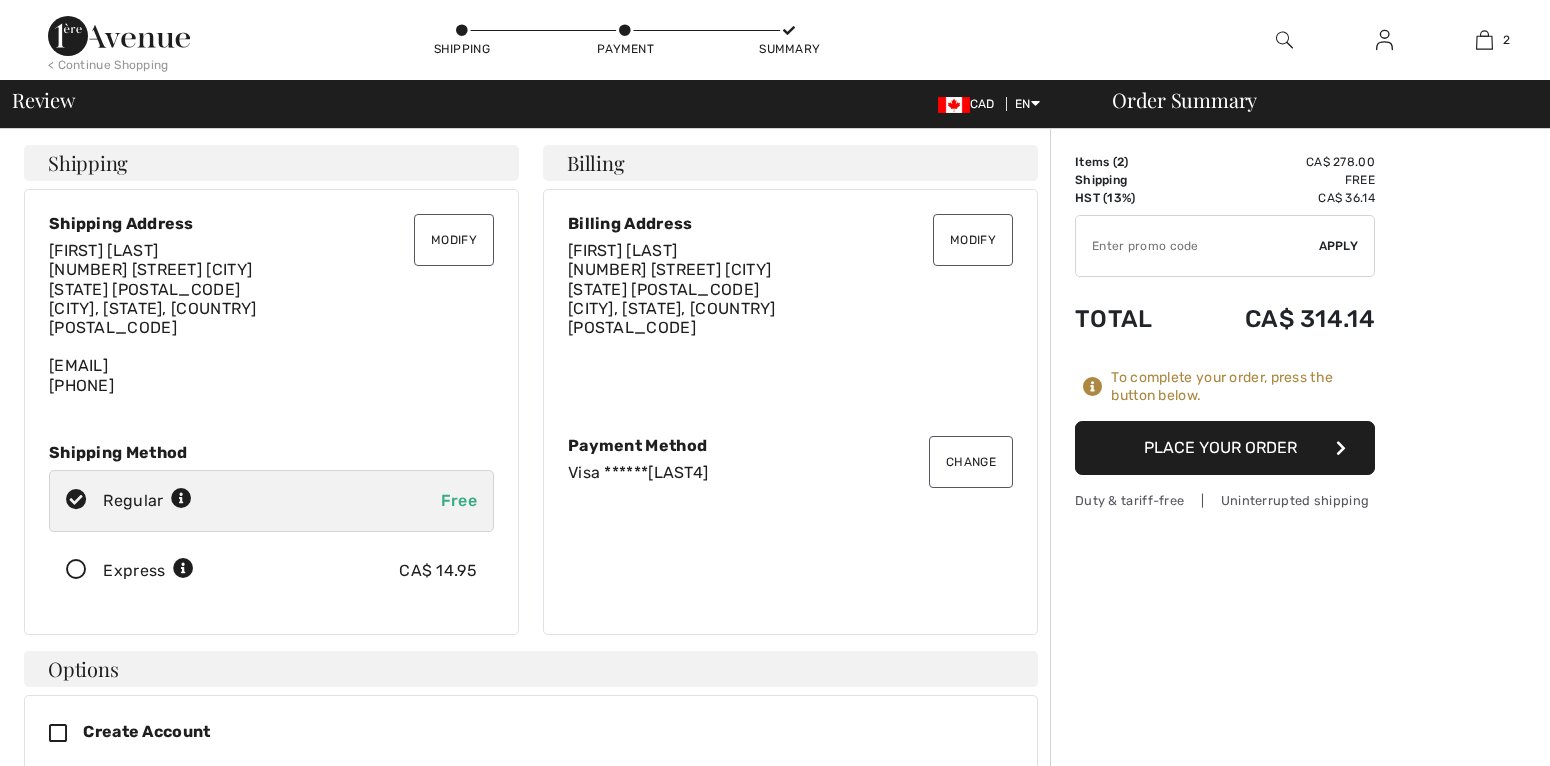 scroll, scrollTop: 0, scrollLeft: 0, axis: both 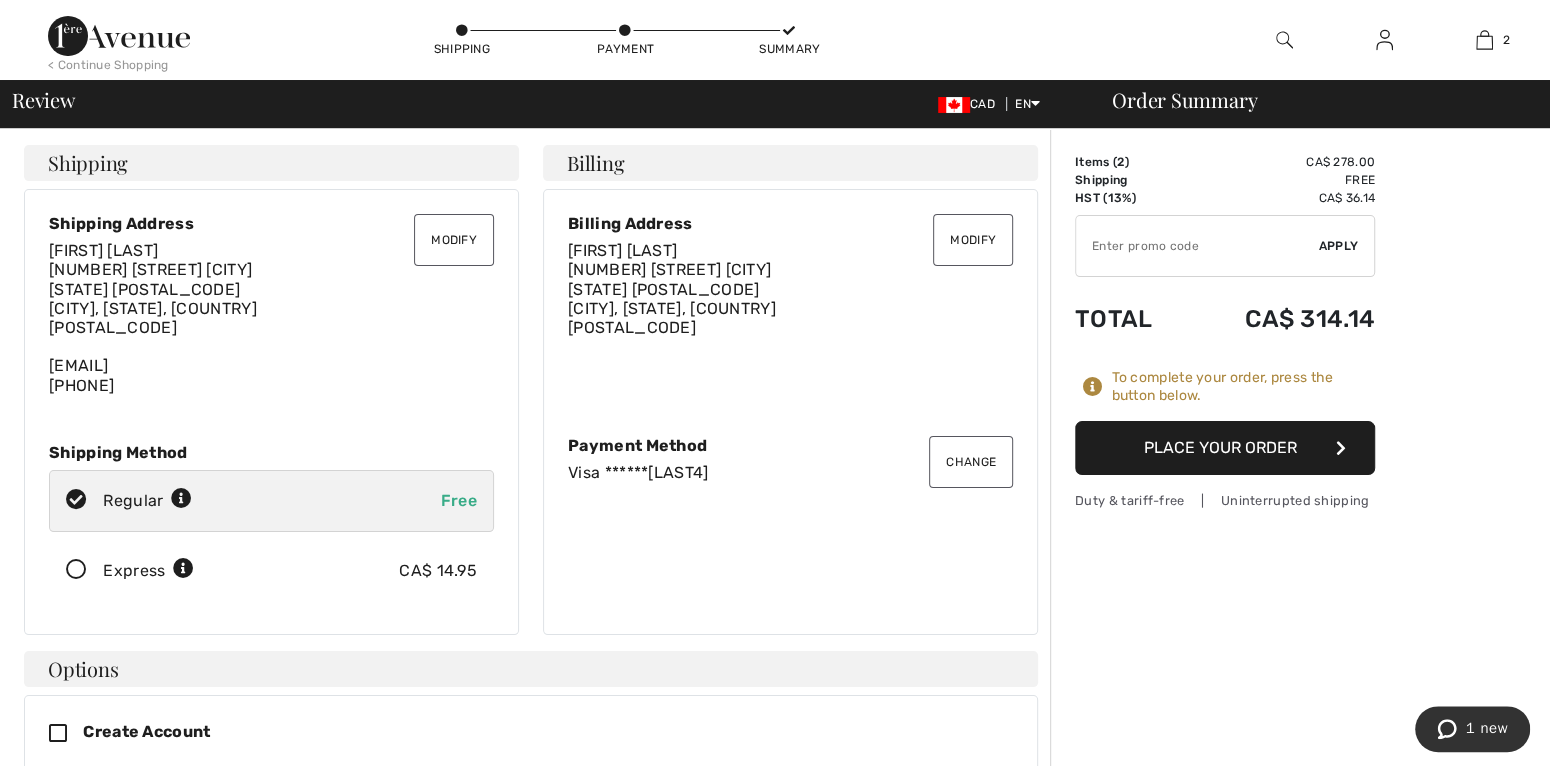 click on "Place Your Order" at bounding box center (1225, 448) 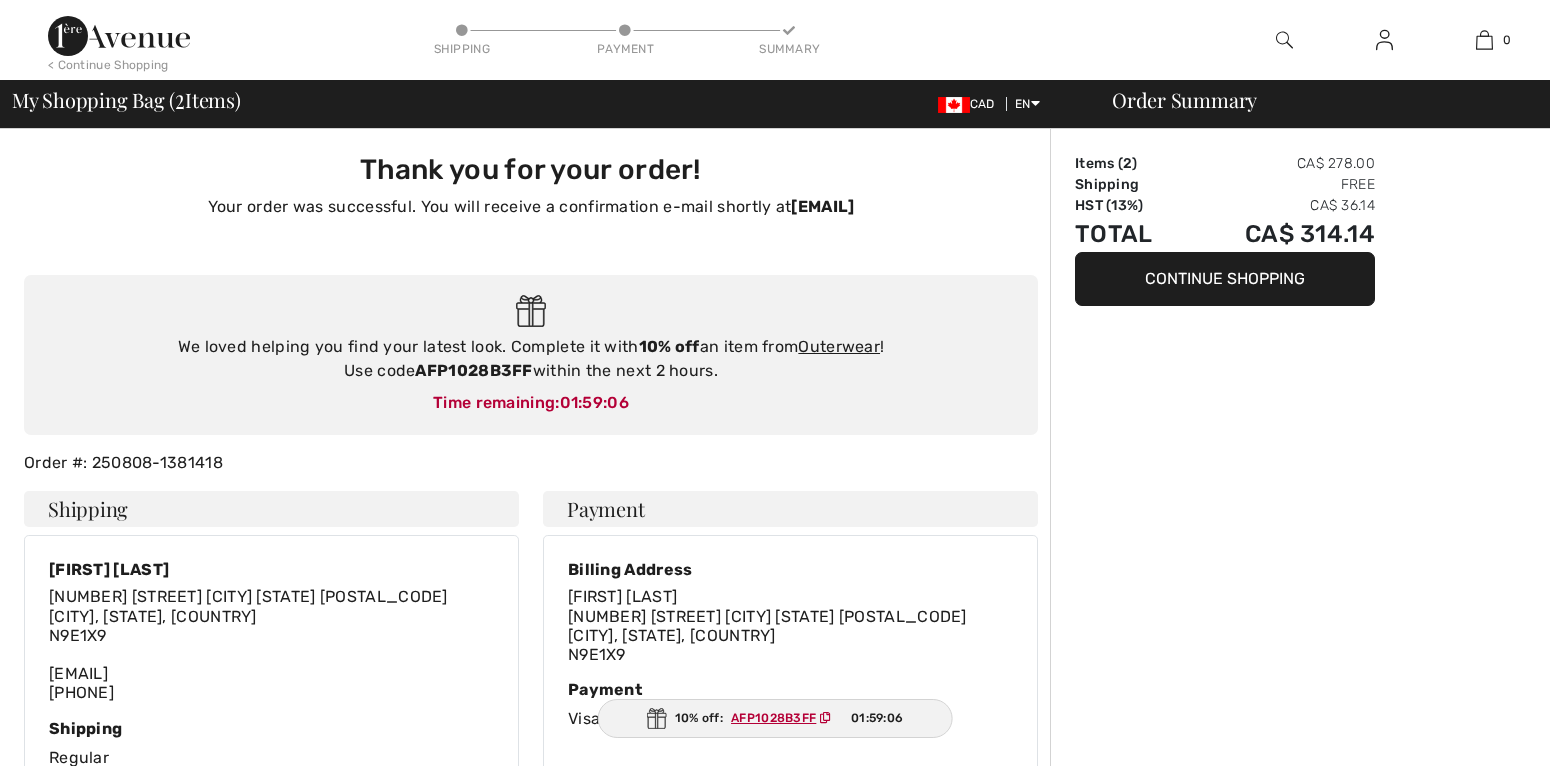 scroll, scrollTop: 0, scrollLeft: 0, axis: both 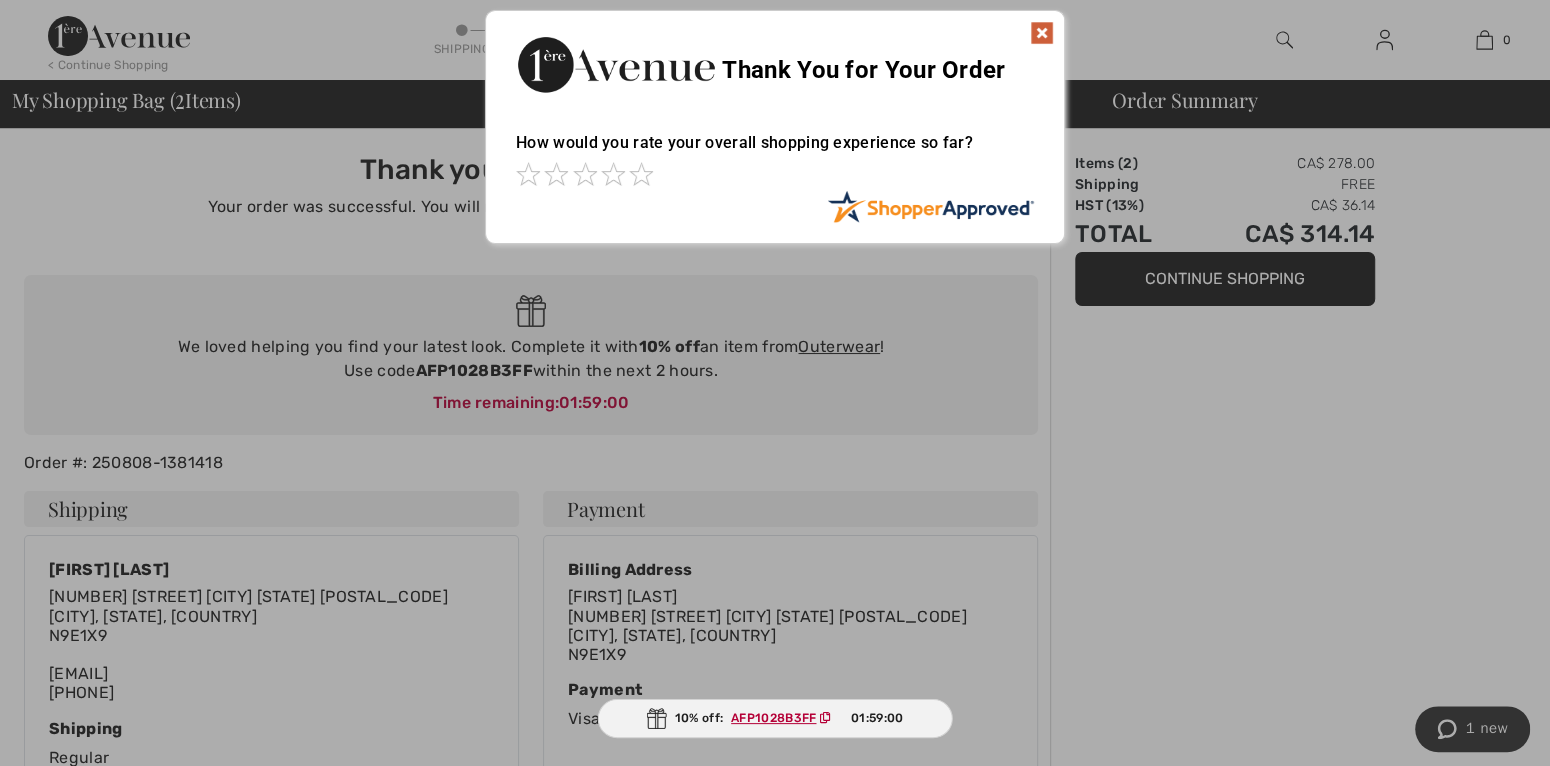 click at bounding box center [1042, 33] 